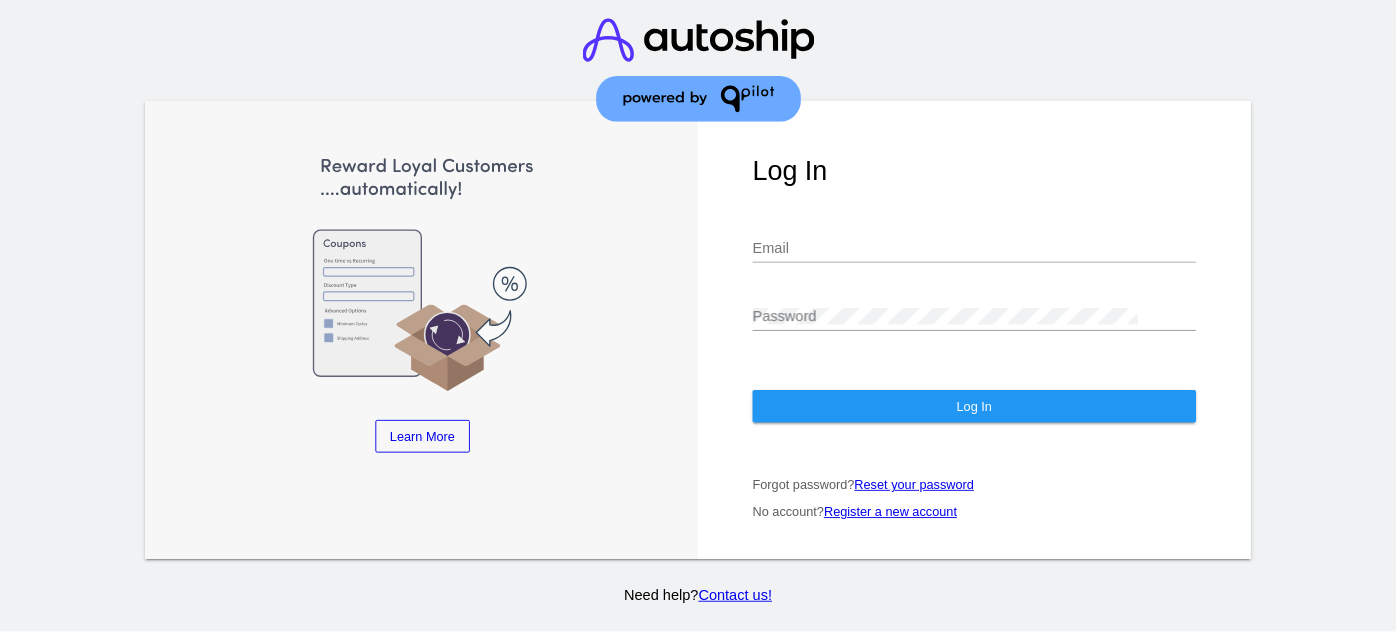 scroll, scrollTop: 0, scrollLeft: 0, axis: both 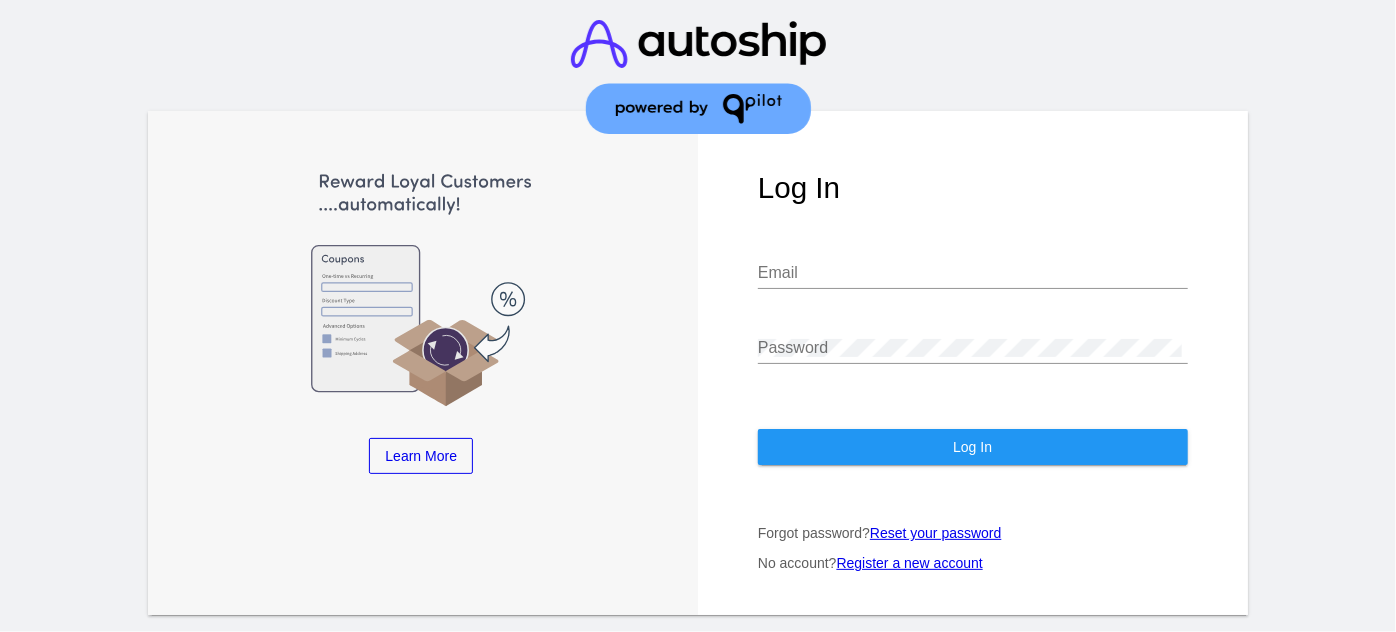 type on "[EMAIL_ADDRESS][DOMAIN_NAME]" 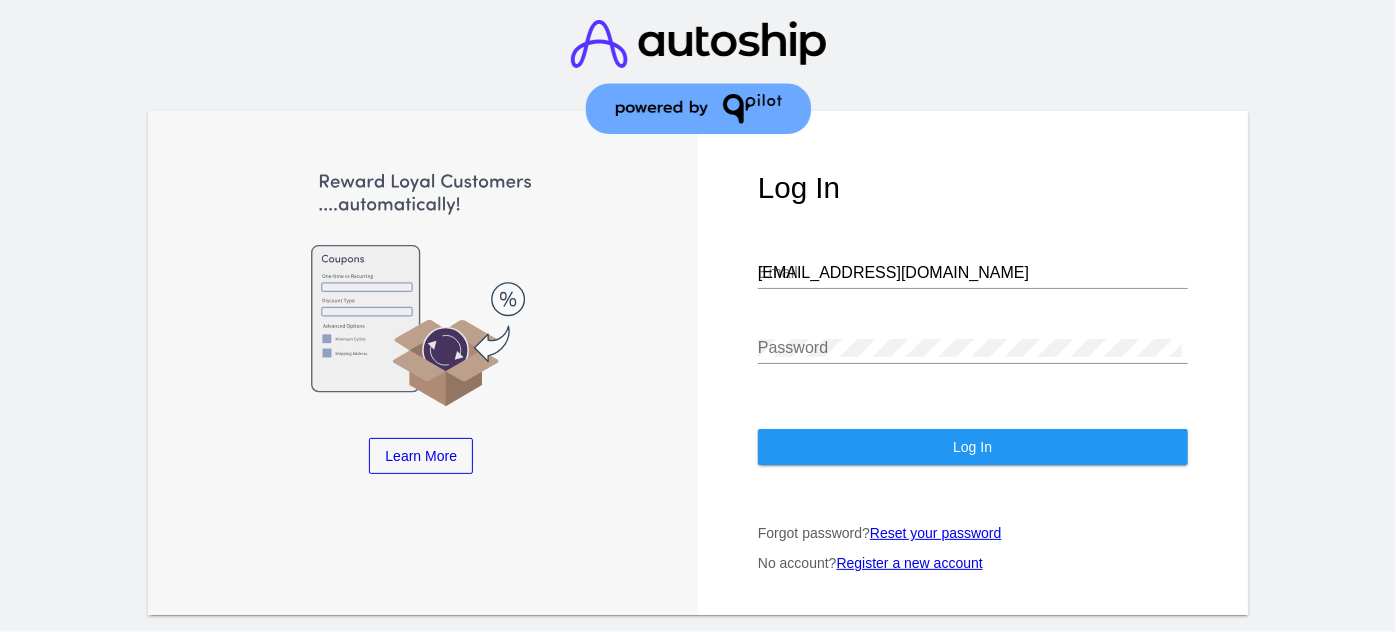 click on "Log In" 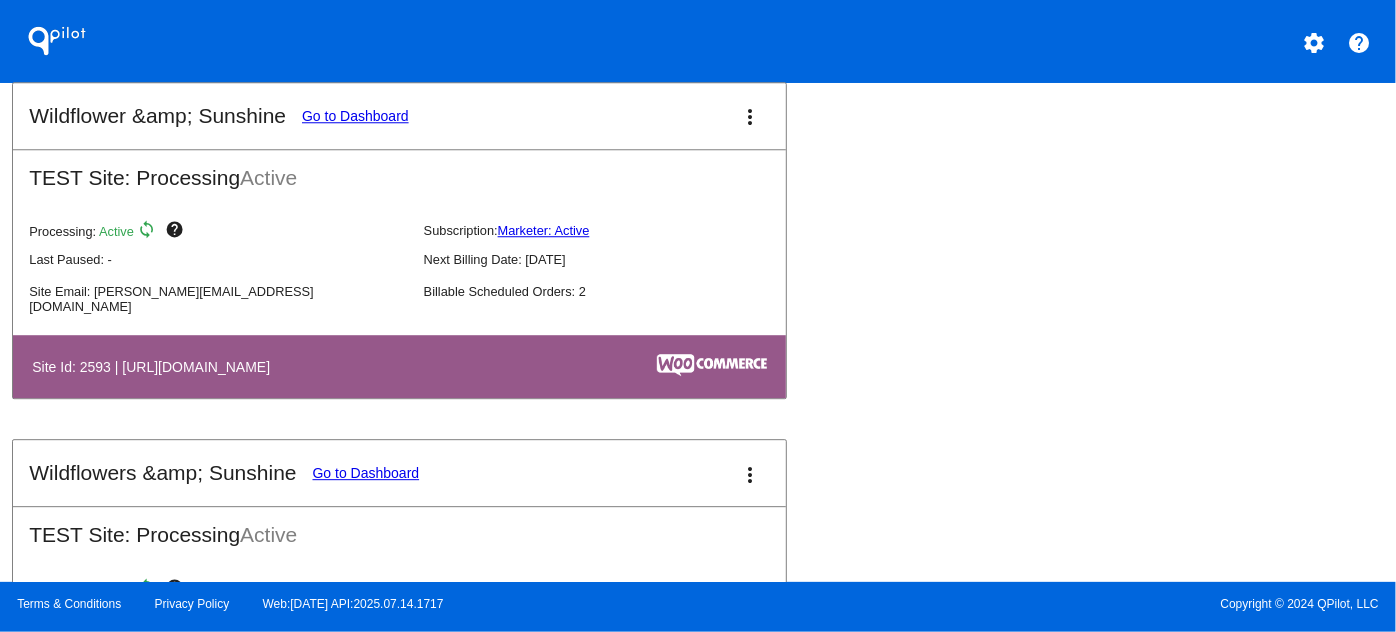 scroll, scrollTop: 6601, scrollLeft: 0, axis: vertical 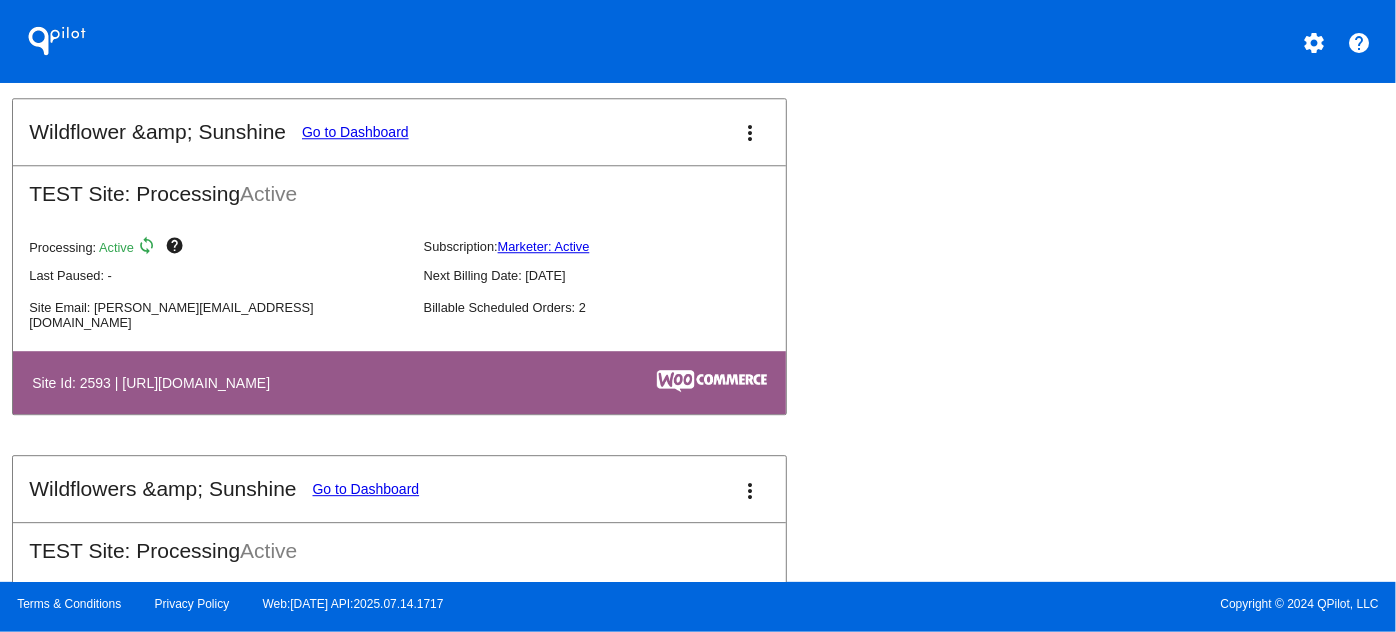 click on "Wildflowers &amp; Sunshine
Go to Dashboard
more_vert" at bounding box center (399, 489) 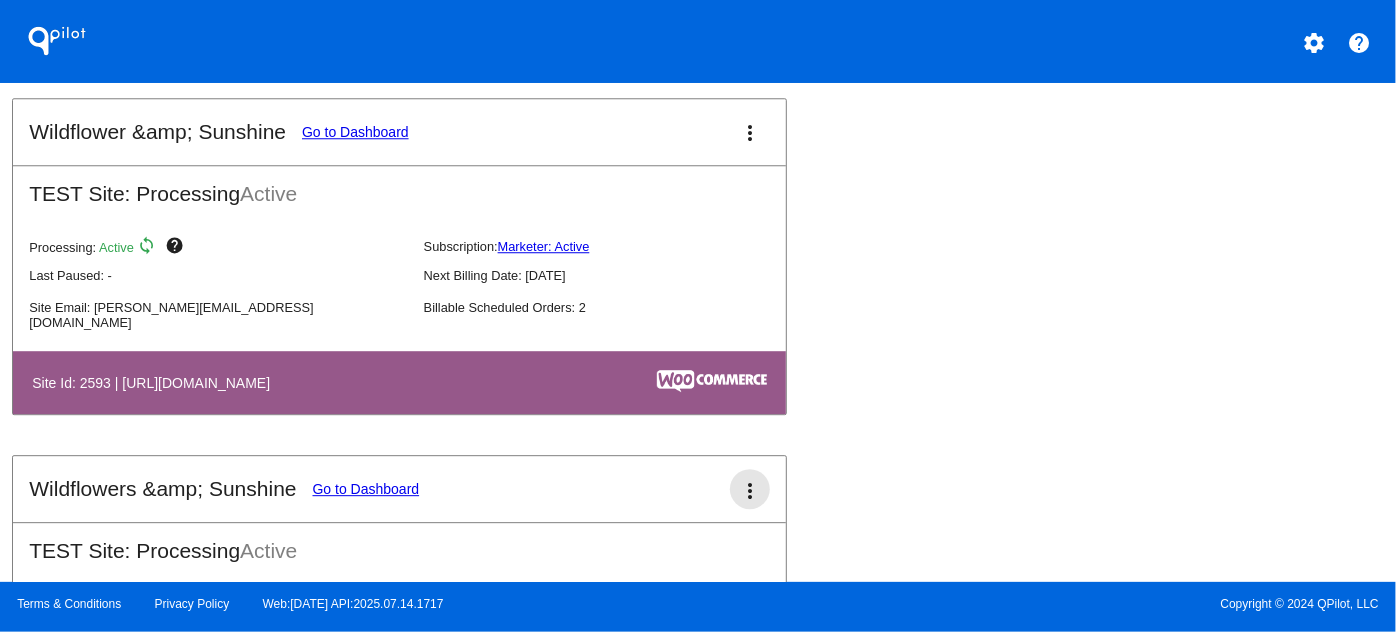 click on "more_vert" at bounding box center [750, 491] 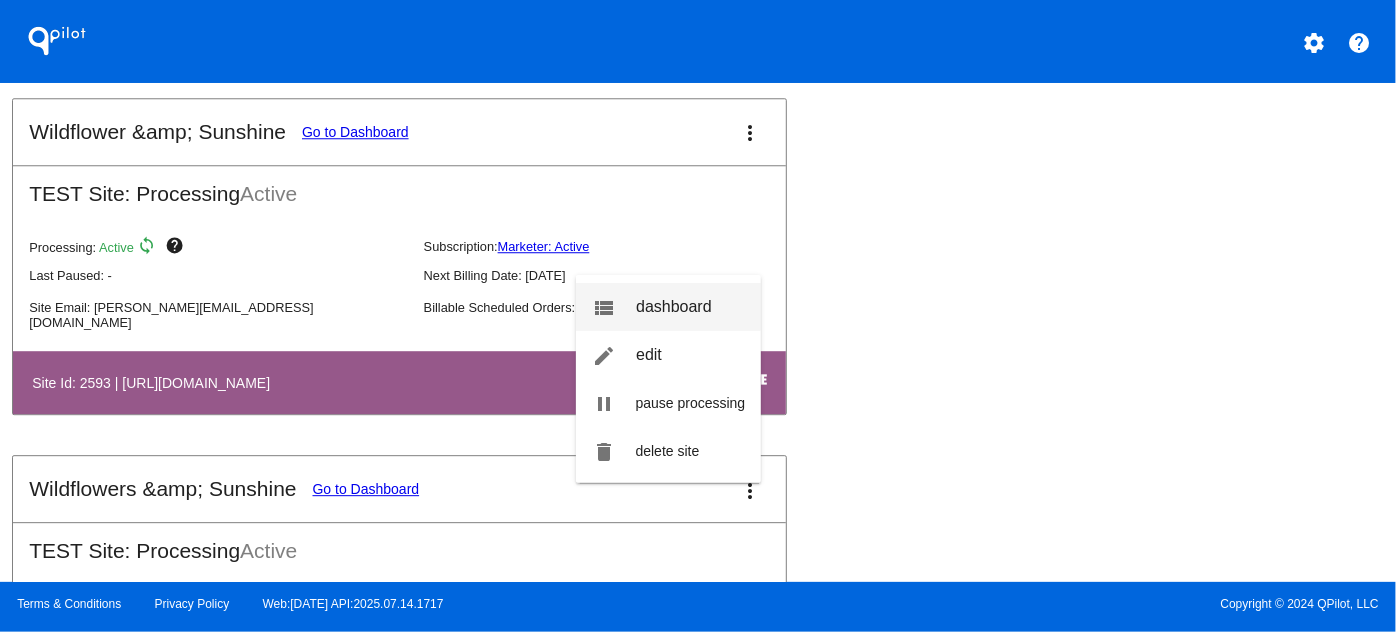 click on "view_list
dashboard" at bounding box center [669, 307] 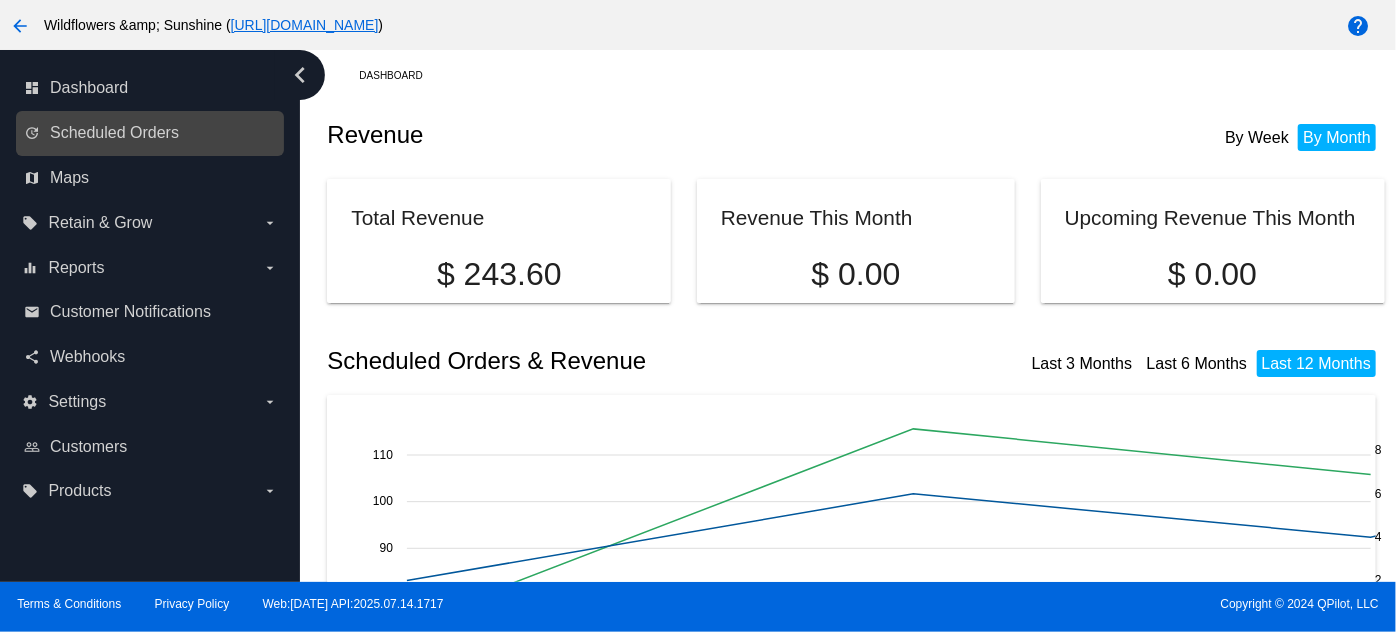 click on "update
Scheduled Orders" at bounding box center (151, 133) 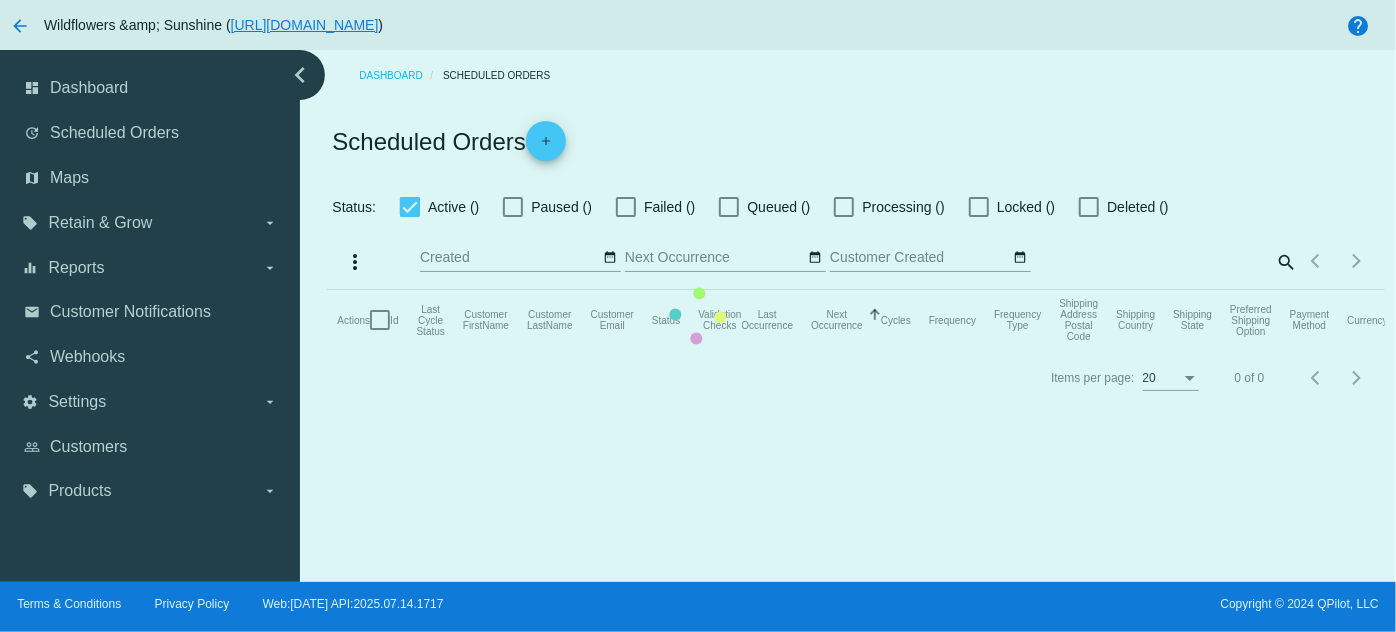 click on "Actions
Id   Last Cycle Status   Customer FirstName   Customer LastName   Customer Email   Status   Validation Checks   Last Occurrence   Next Occurrence   Sorted by NextOccurrenceUtc ascending  Cycles   Frequency   Frequency Type   Shipping Address Postal Code
Shipping Country
Shipping State
Preferred Shipping Option
Payment Method   Currency   Total Product Quantity   Scheduled Order Subtotal
Scheduled Order LTV" 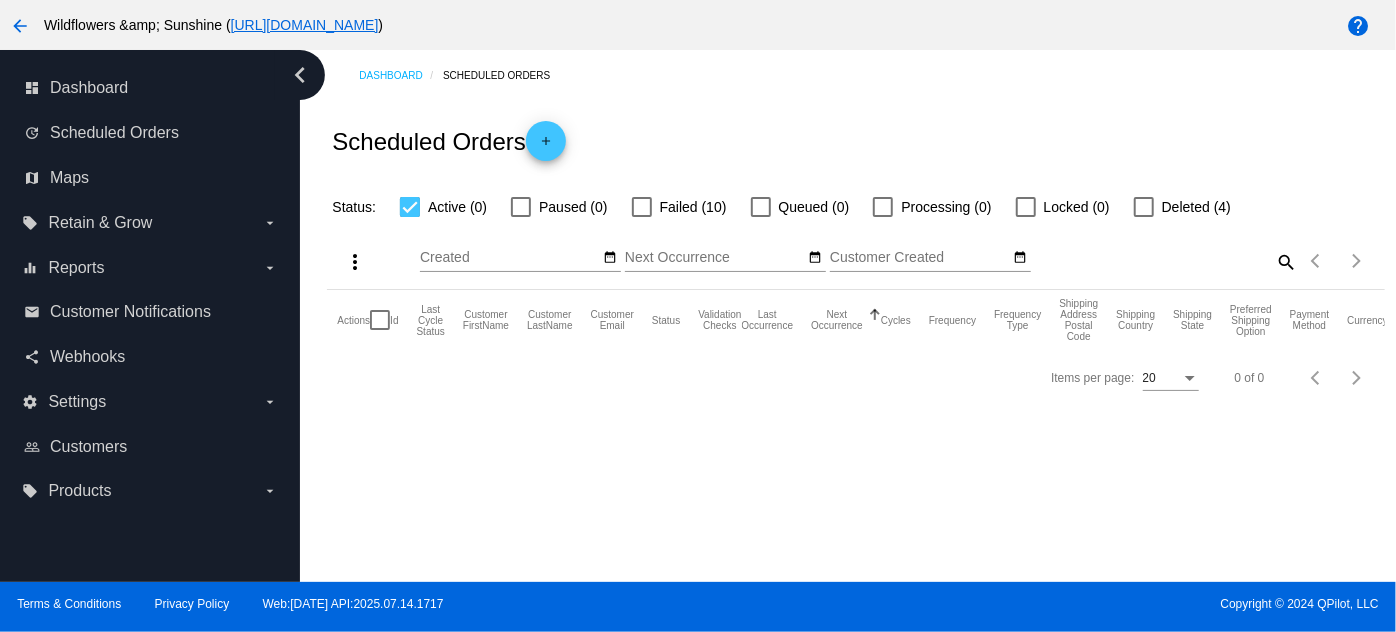 click on "Retain & Grow" at bounding box center (100, 223) 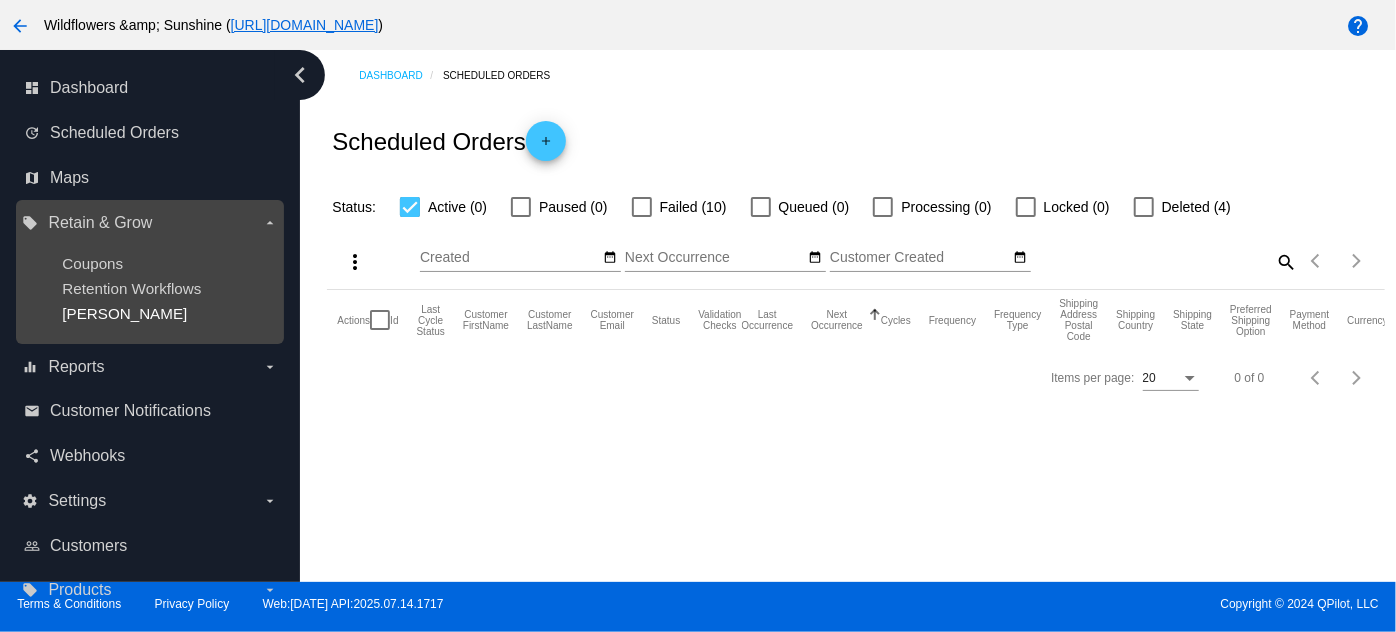 click on "[PERSON_NAME]" at bounding box center [124, 313] 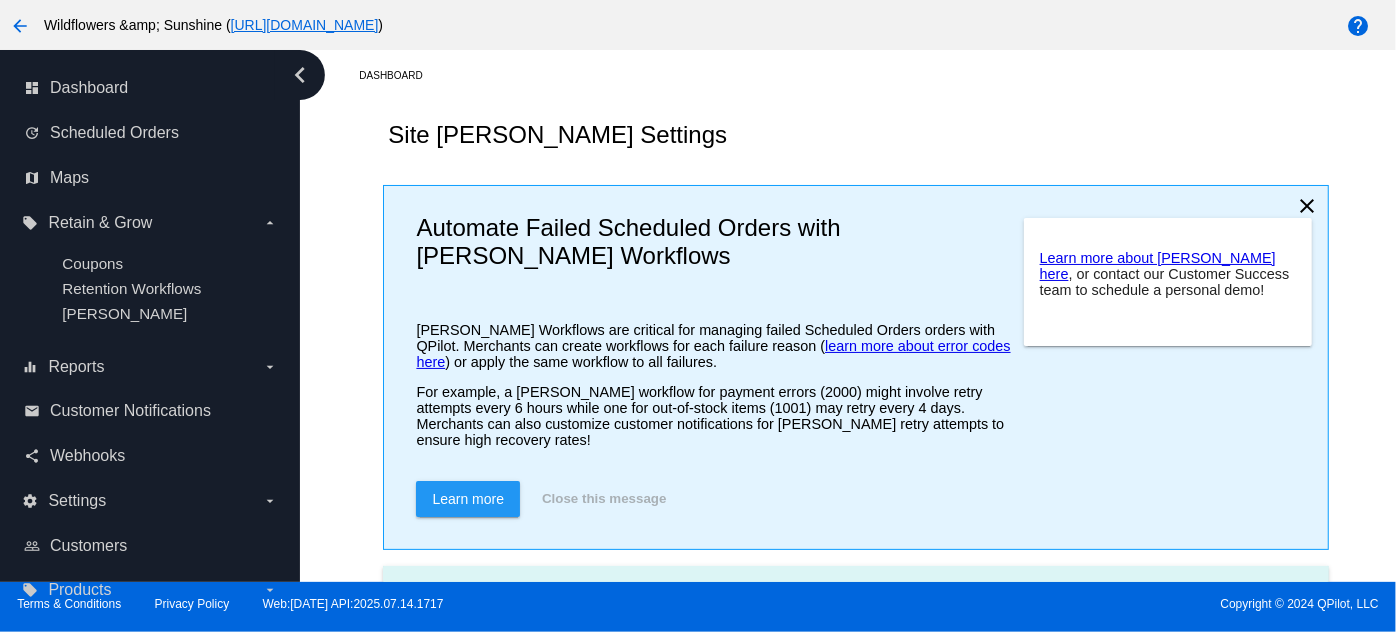 checkbox on "true" 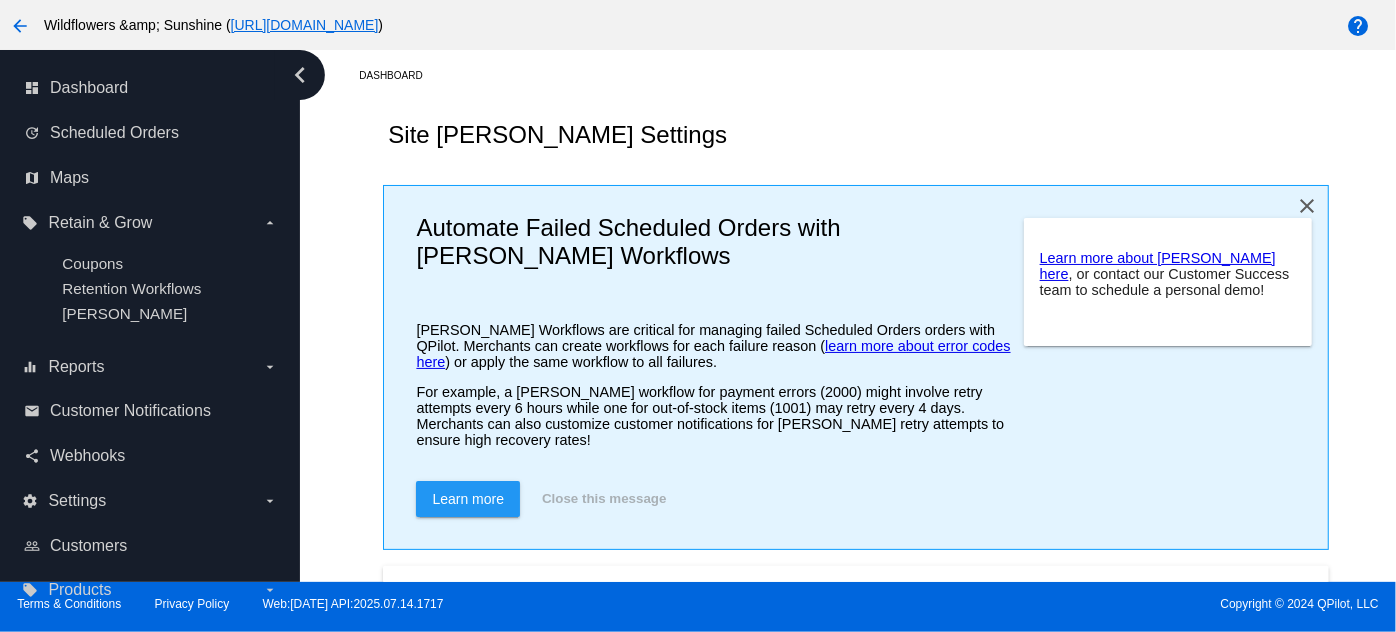 click on "close" 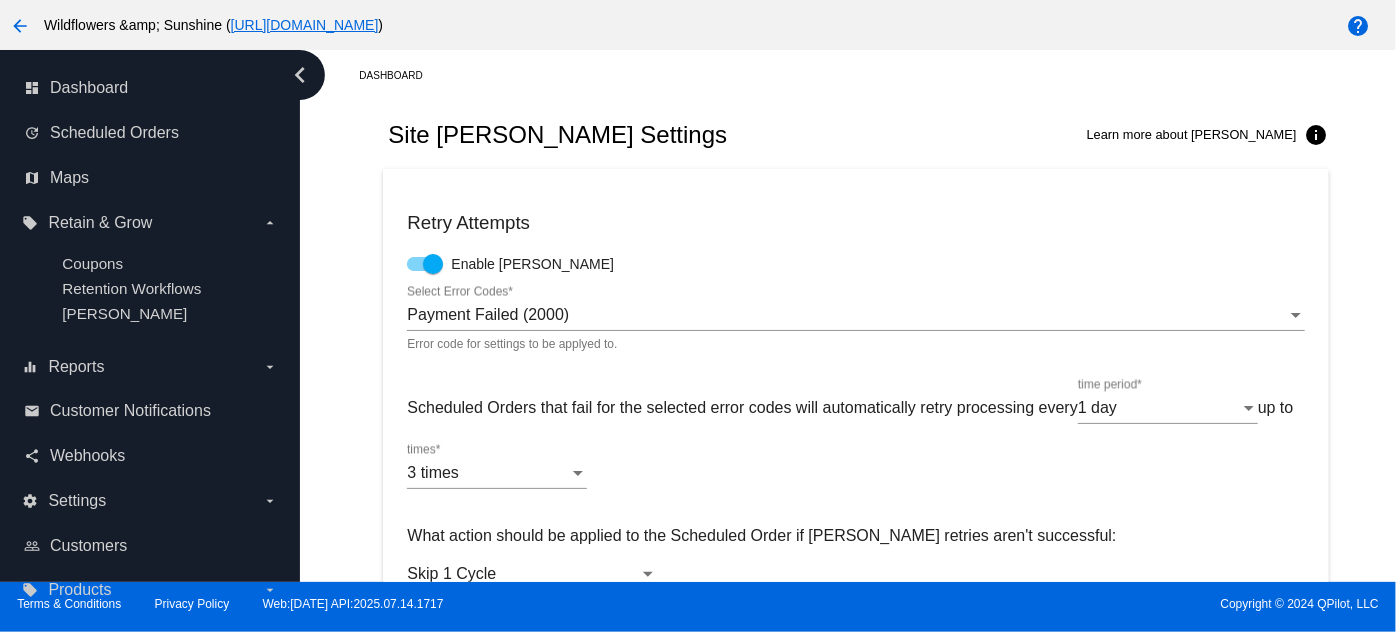 drag, startPoint x: 1361, startPoint y: 166, endPoint x: 1364, endPoint y: 177, distance: 11.401754 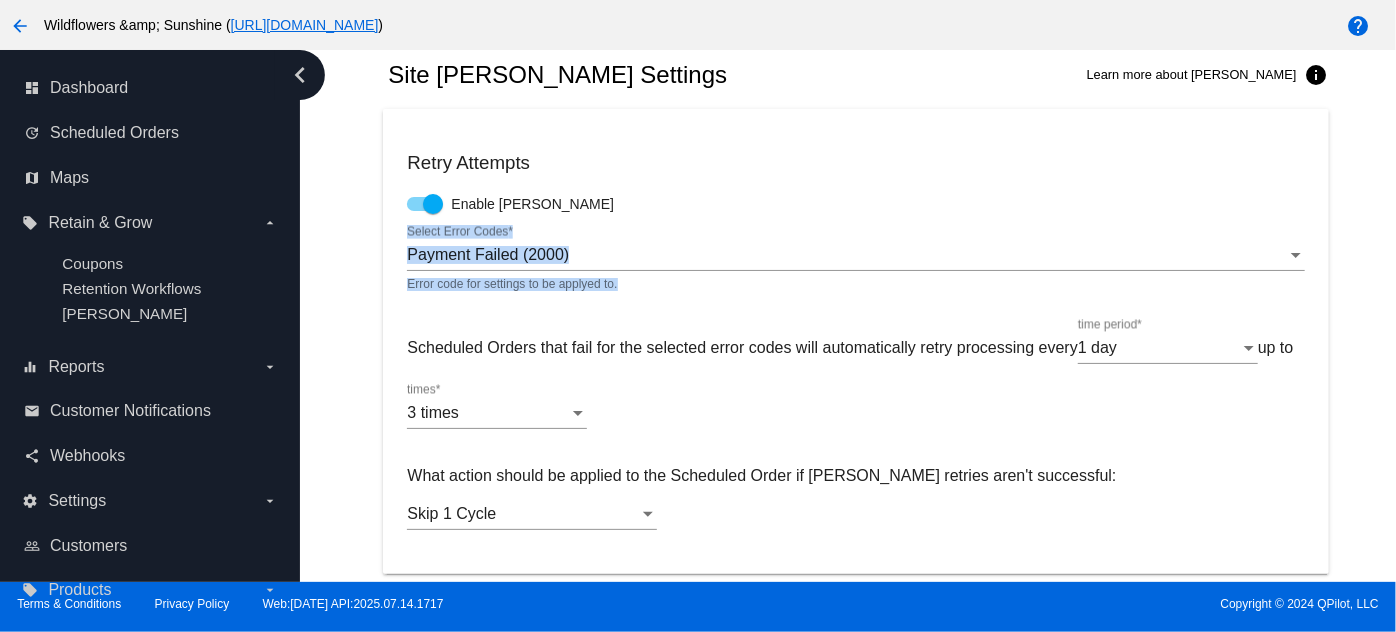 scroll, scrollTop: 0, scrollLeft: 0, axis: both 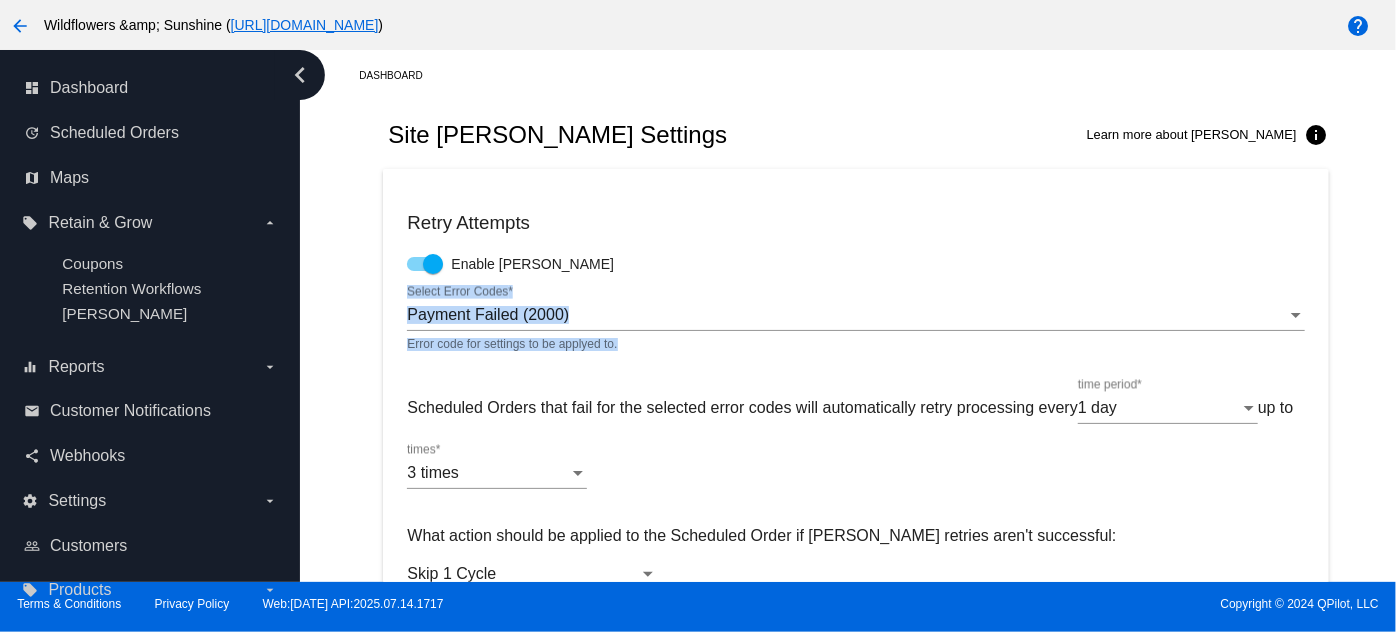 drag, startPoint x: 1395, startPoint y: 226, endPoint x: 1369, endPoint y: 110, distance: 118.87809 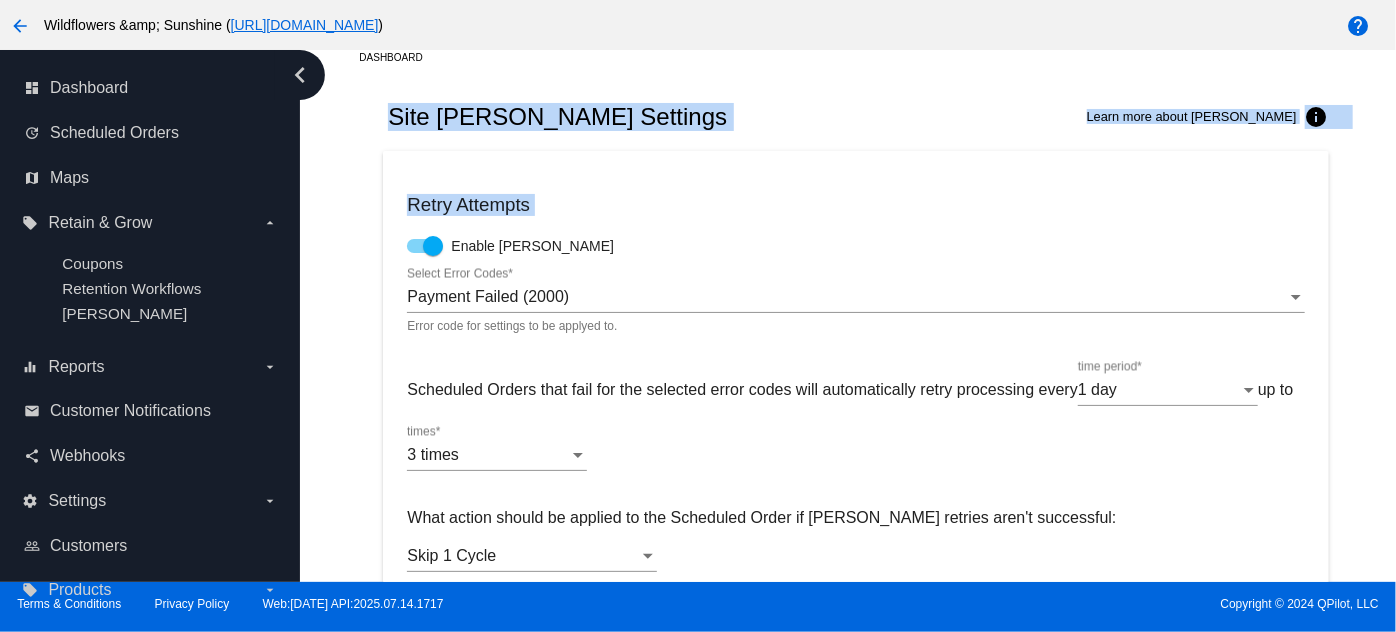 scroll, scrollTop: 0, scrollLeft: 0, axis: both 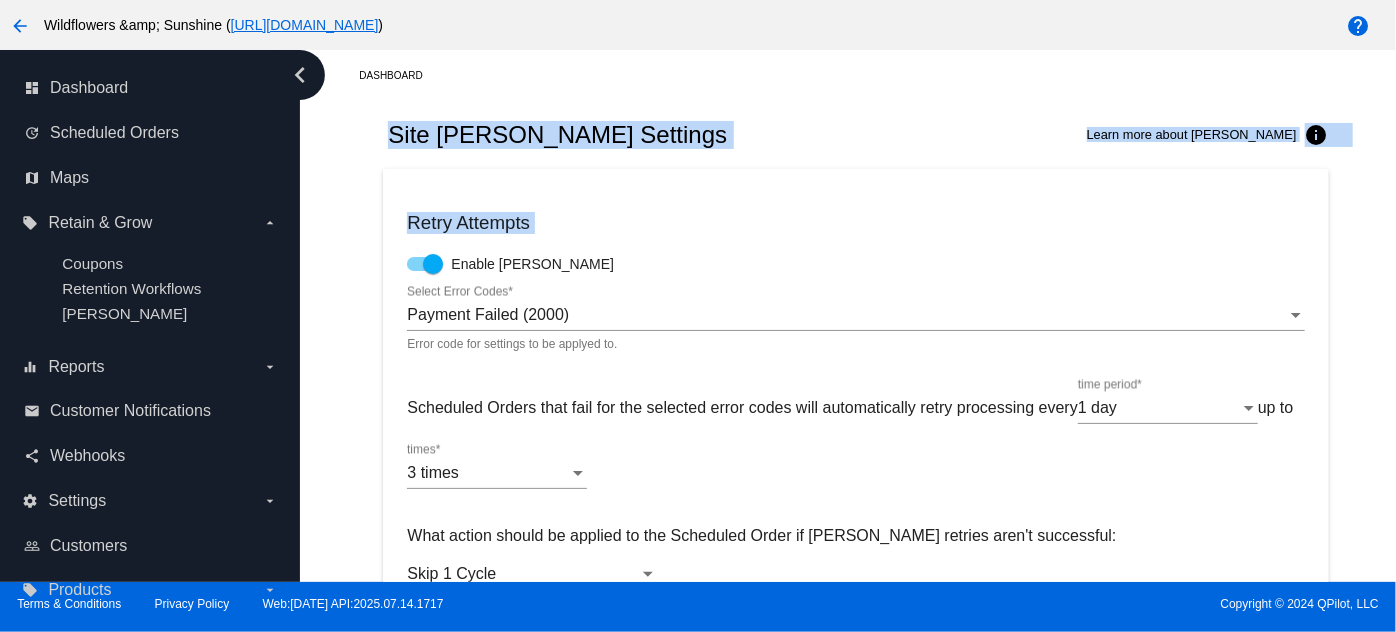 click on "Site [PERSON_NAME] Settings
Learn more about [PERSON_NAME]
info" 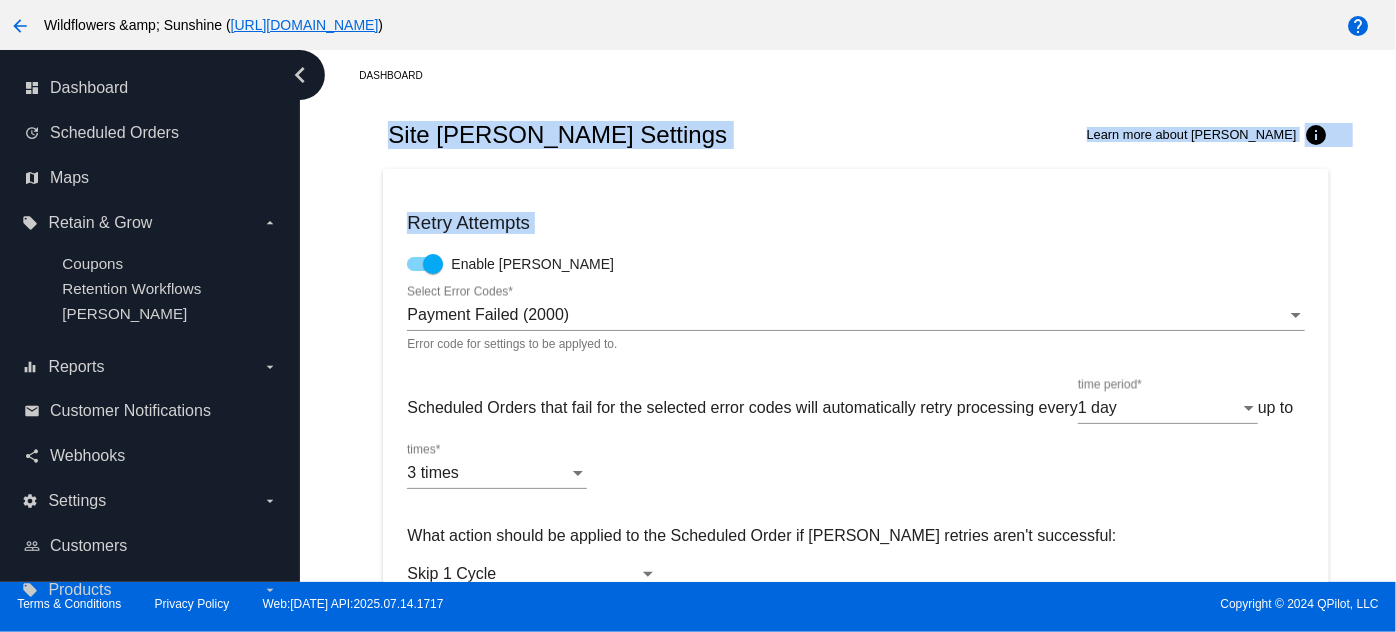 click on "Retry Attempts
Enable [PERSON_NAME]
Payment Failed (2000)
Select Error Codes  * Error code for settings to be applyed to.
Scheduled Orders that fail for the selected error codes will automatically retry processing every
1
day
time period  *
up to
3
times
times  *
What action should be applied to the Scheduled Order if [PERSON_NAME] retries aren't successful:
Skip 1 Cycle" 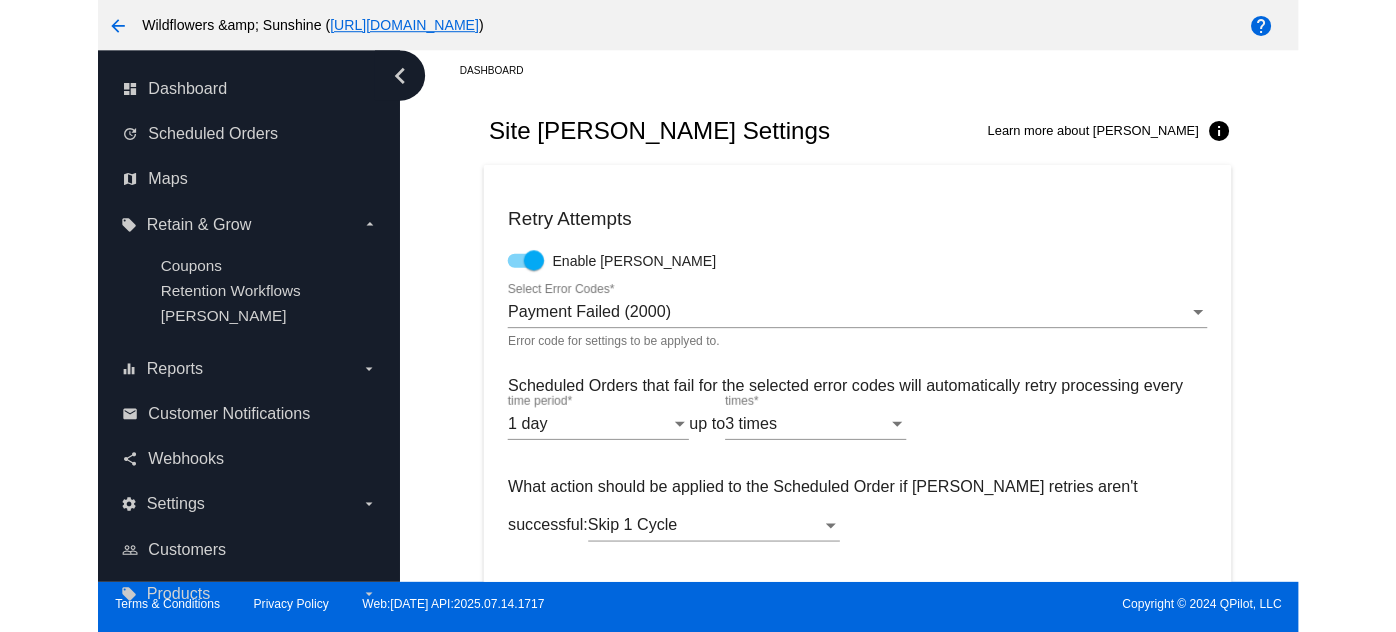 scroll, scrollTop: 0, scrollLeft: 0, axis: both 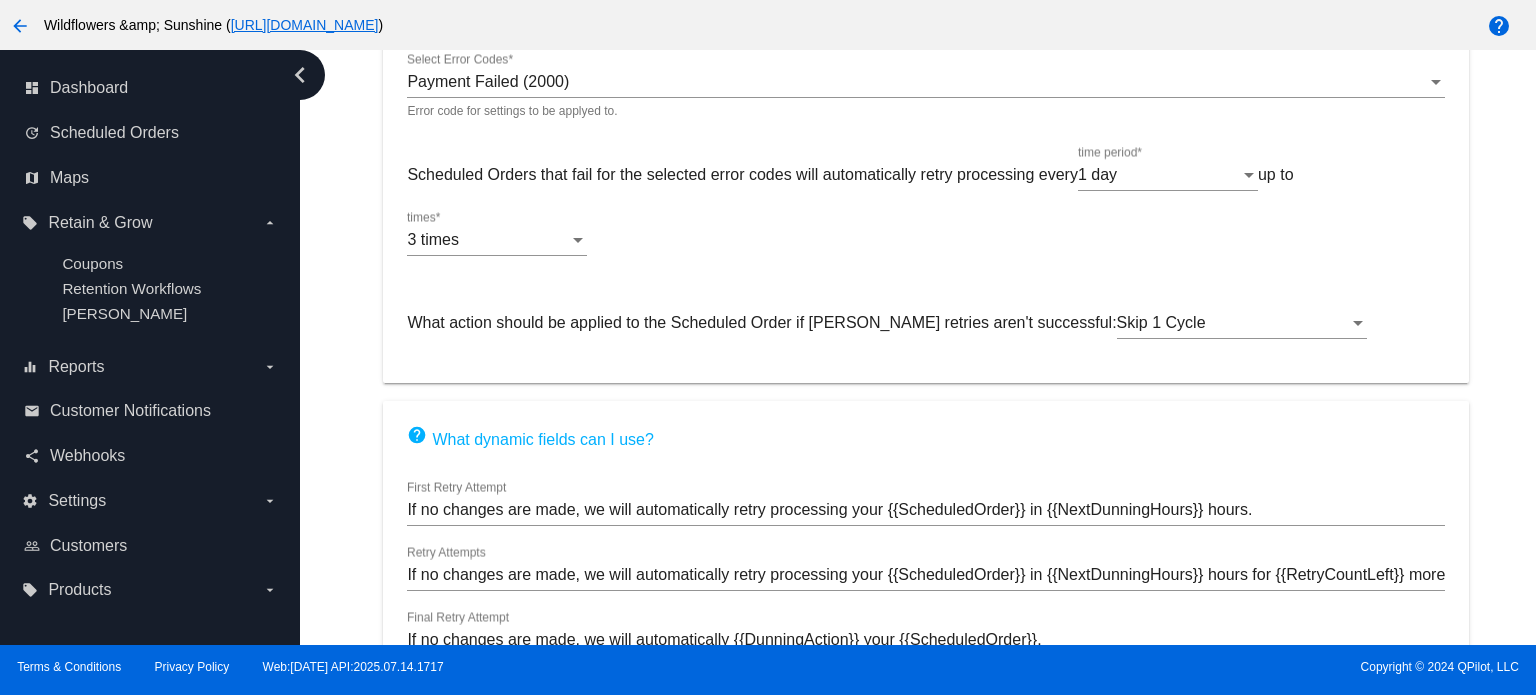 click on "What action should be applied to the Scheduled Order if [PERSON_NAME] retries aren't successful:
Skip 1 Cycle" 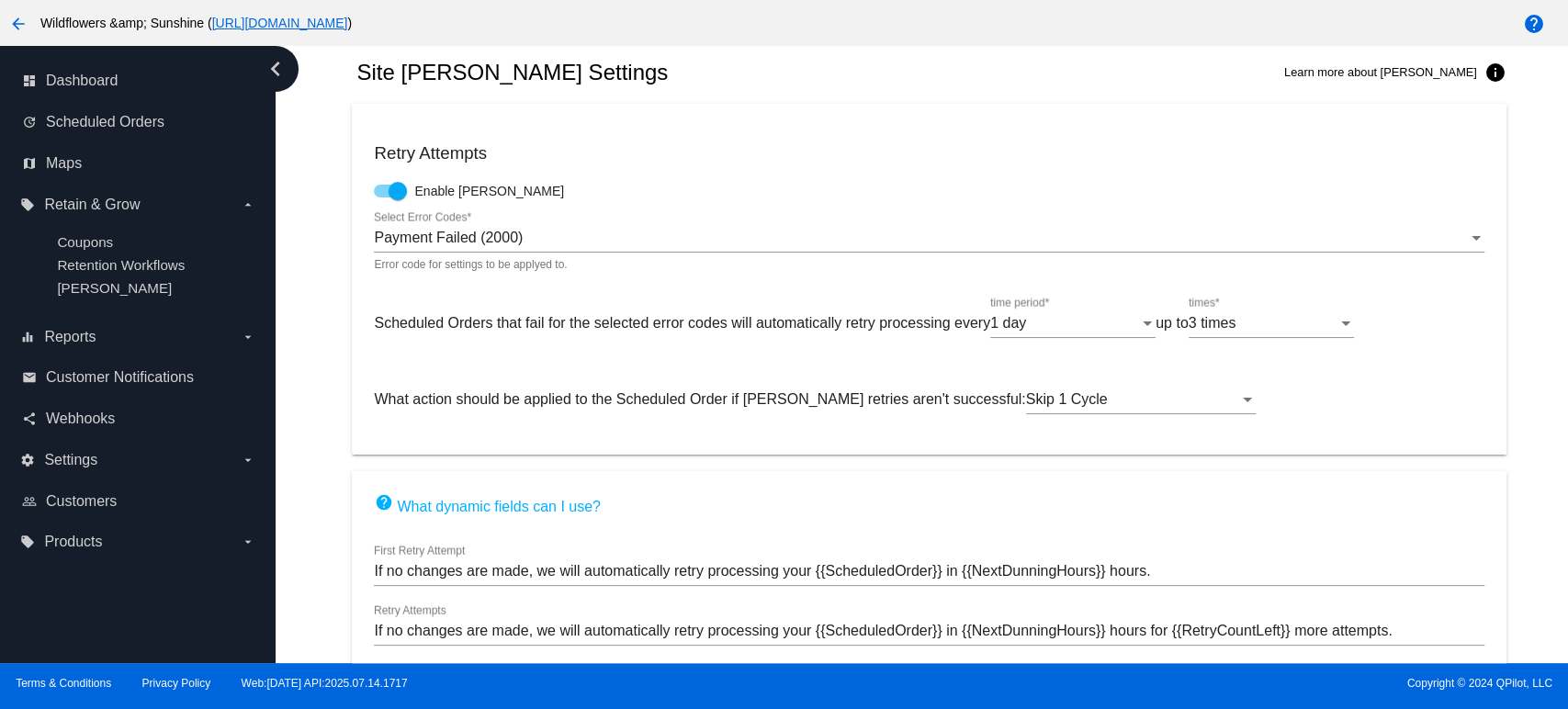 scroll, scrollTop: 0, scrollLeft: 0, axis: both 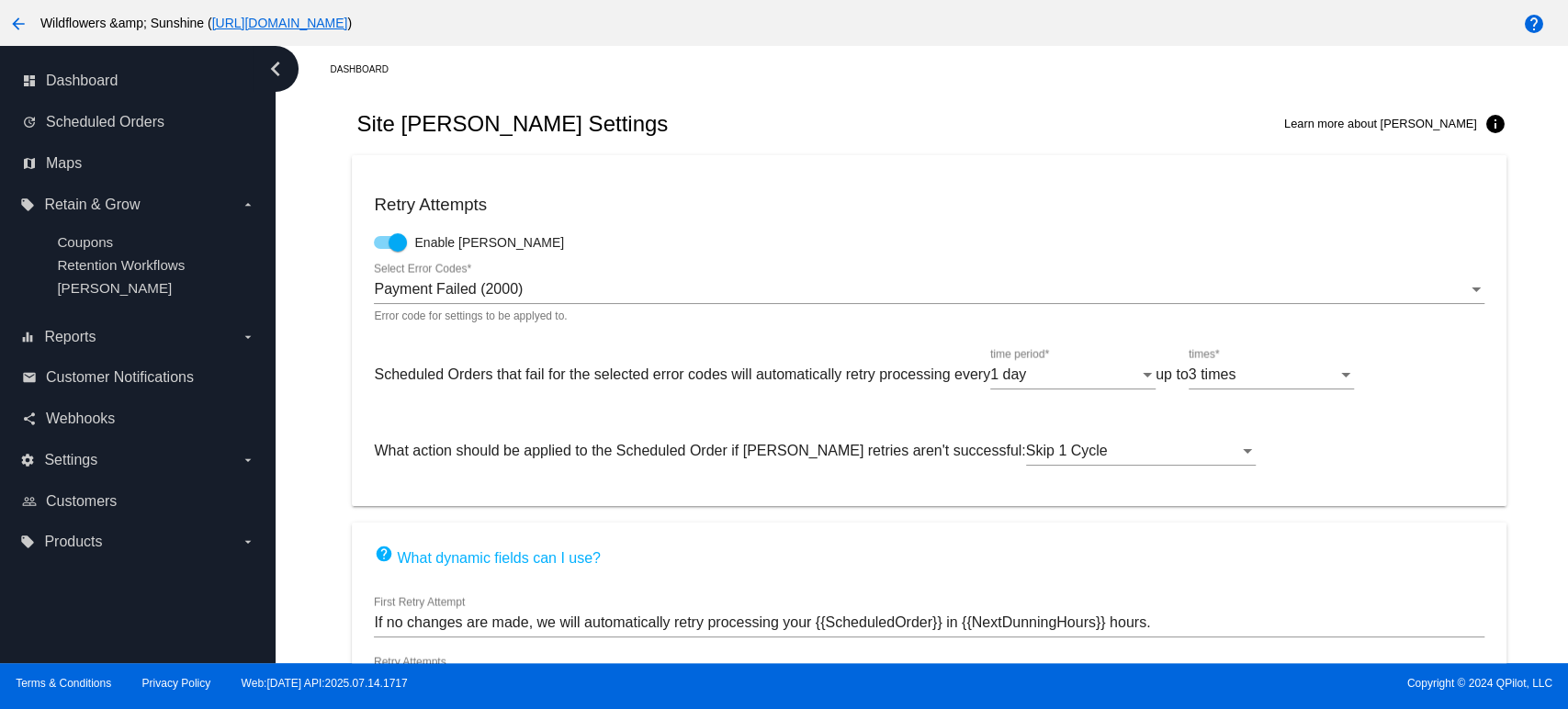 drag, startPoint x: 1154, startPoint y: 138, endPoint x: 1139, endPoint y: 134, distance: 15.524175 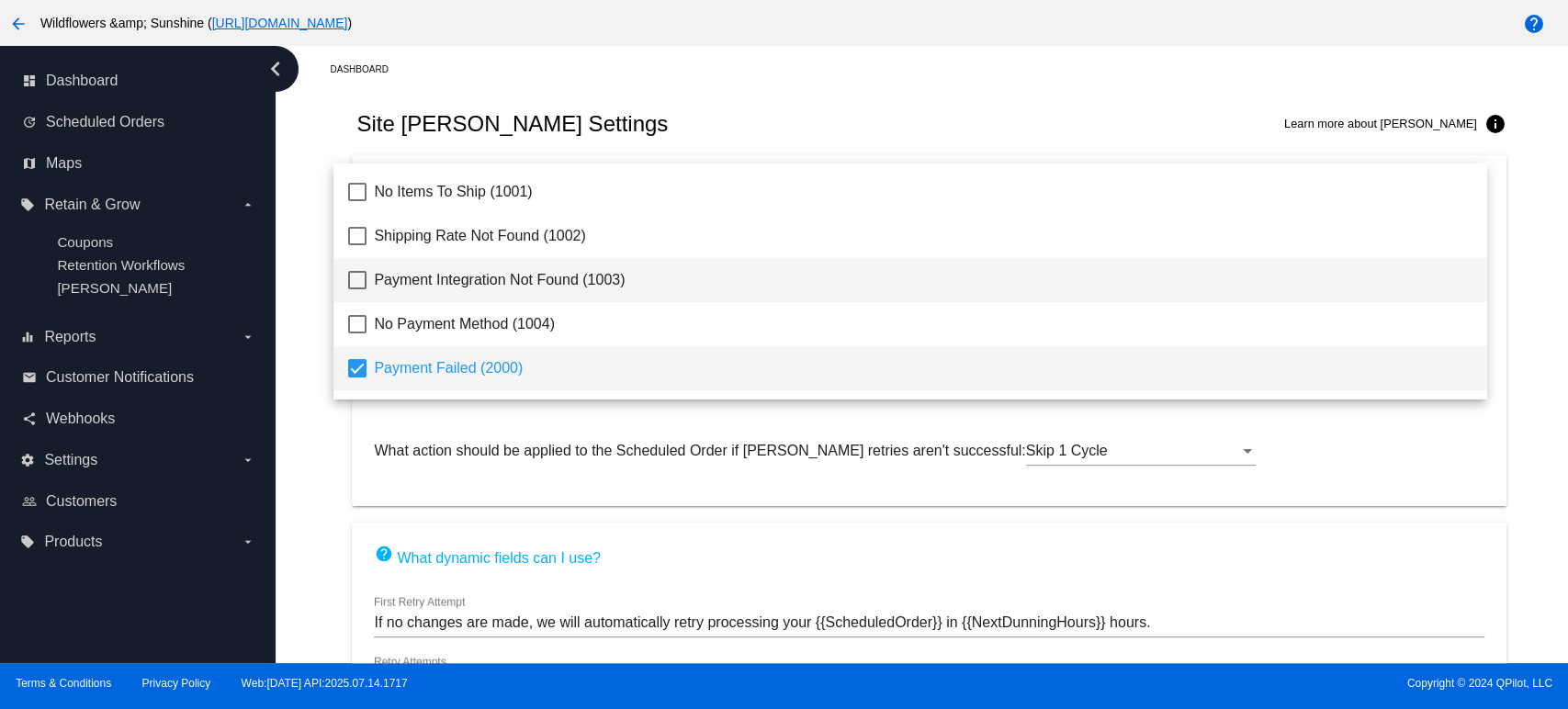 scroll, scrollTop: 0, scrollLeft: 0, axis: both 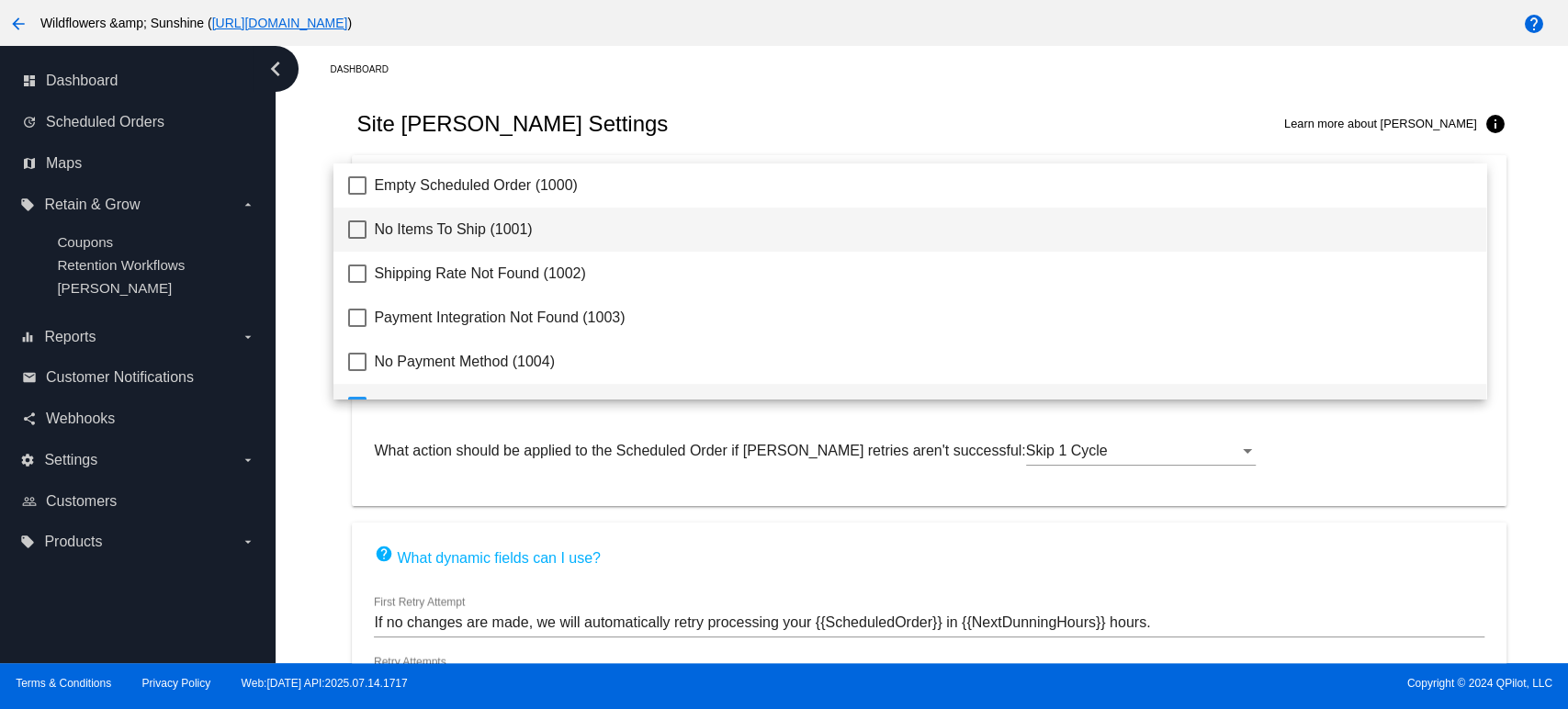 click on "No Items To Ship (1001)" at bounding box center (922, 230) 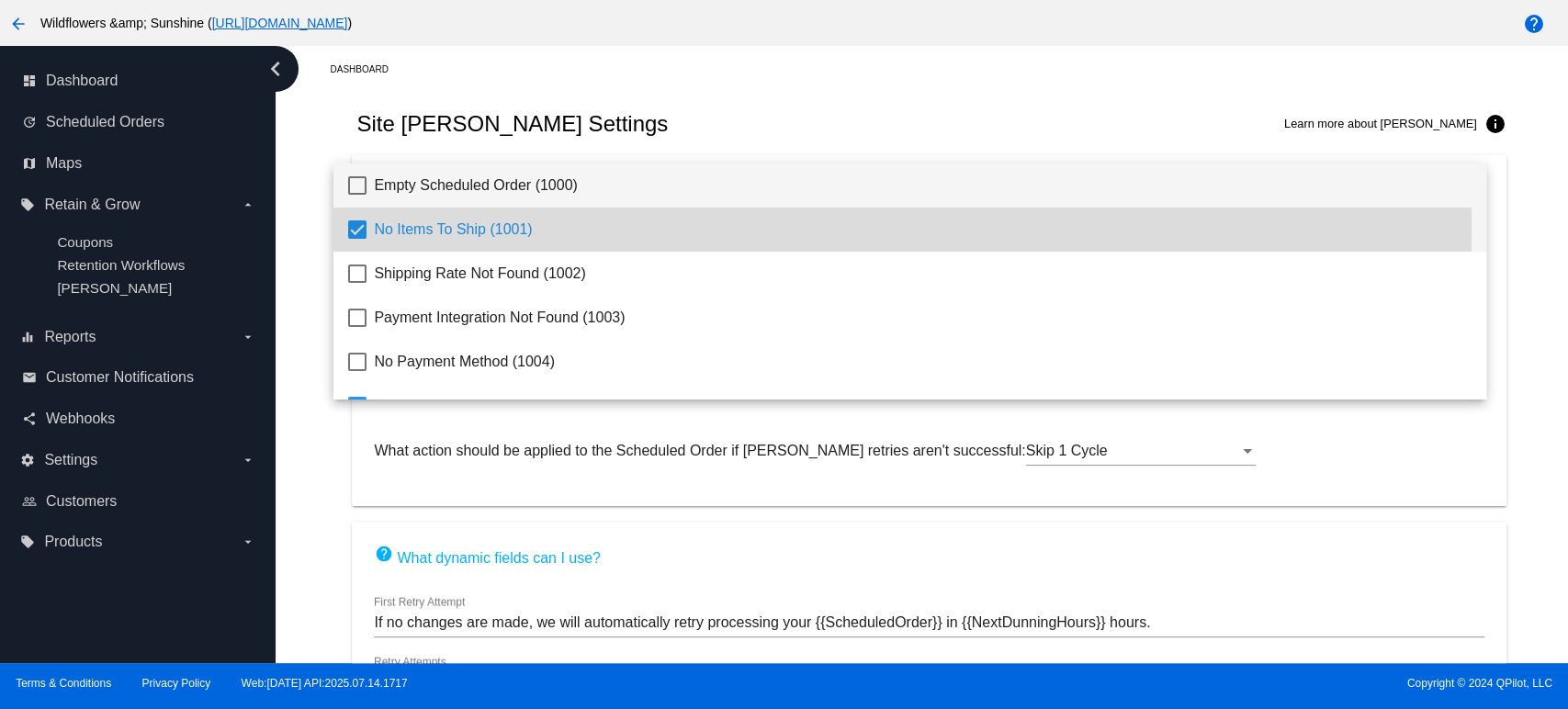 click on "Empty Scheduled Order (1000)" at bounding box center [922, 186] 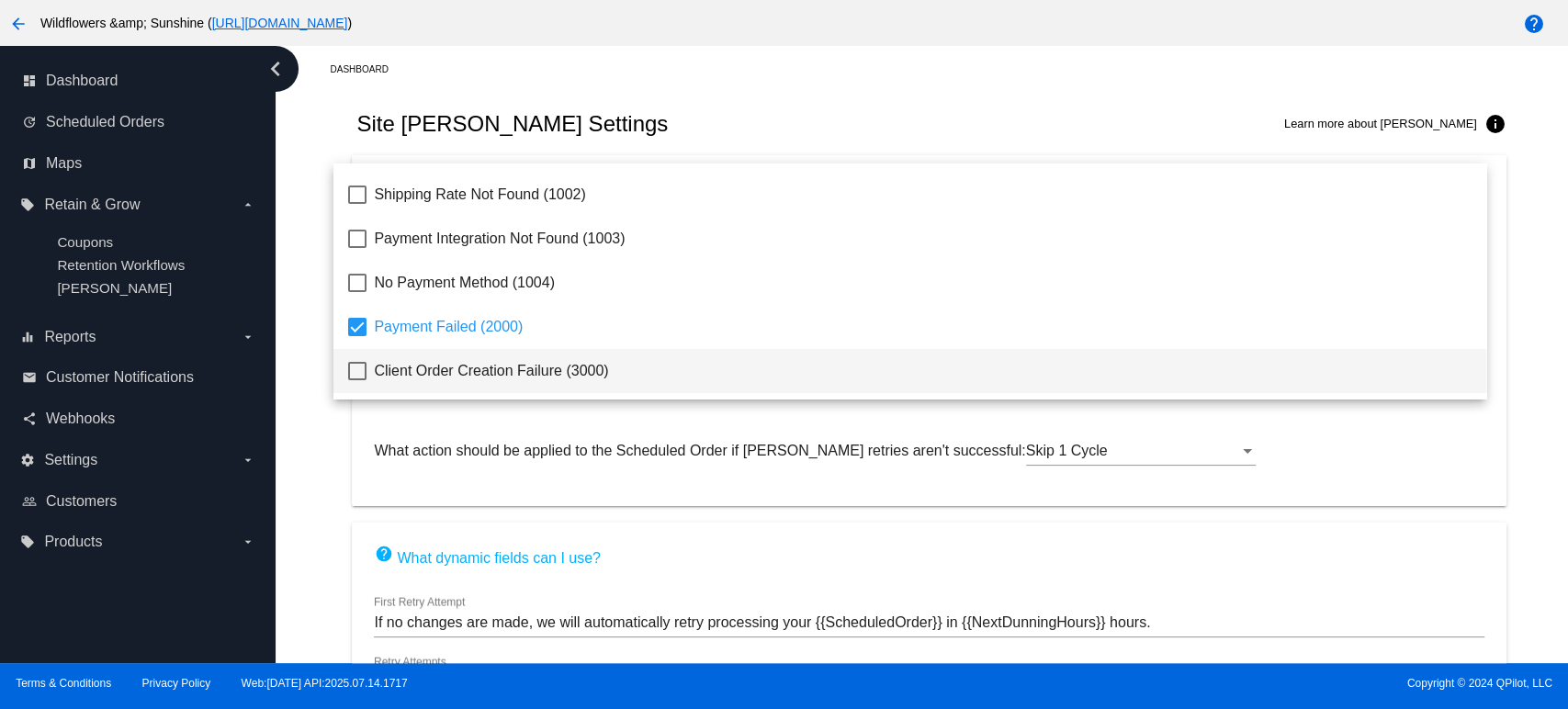 scroll, scrollTop: 118, scrollLeft: 0, axis: vertical 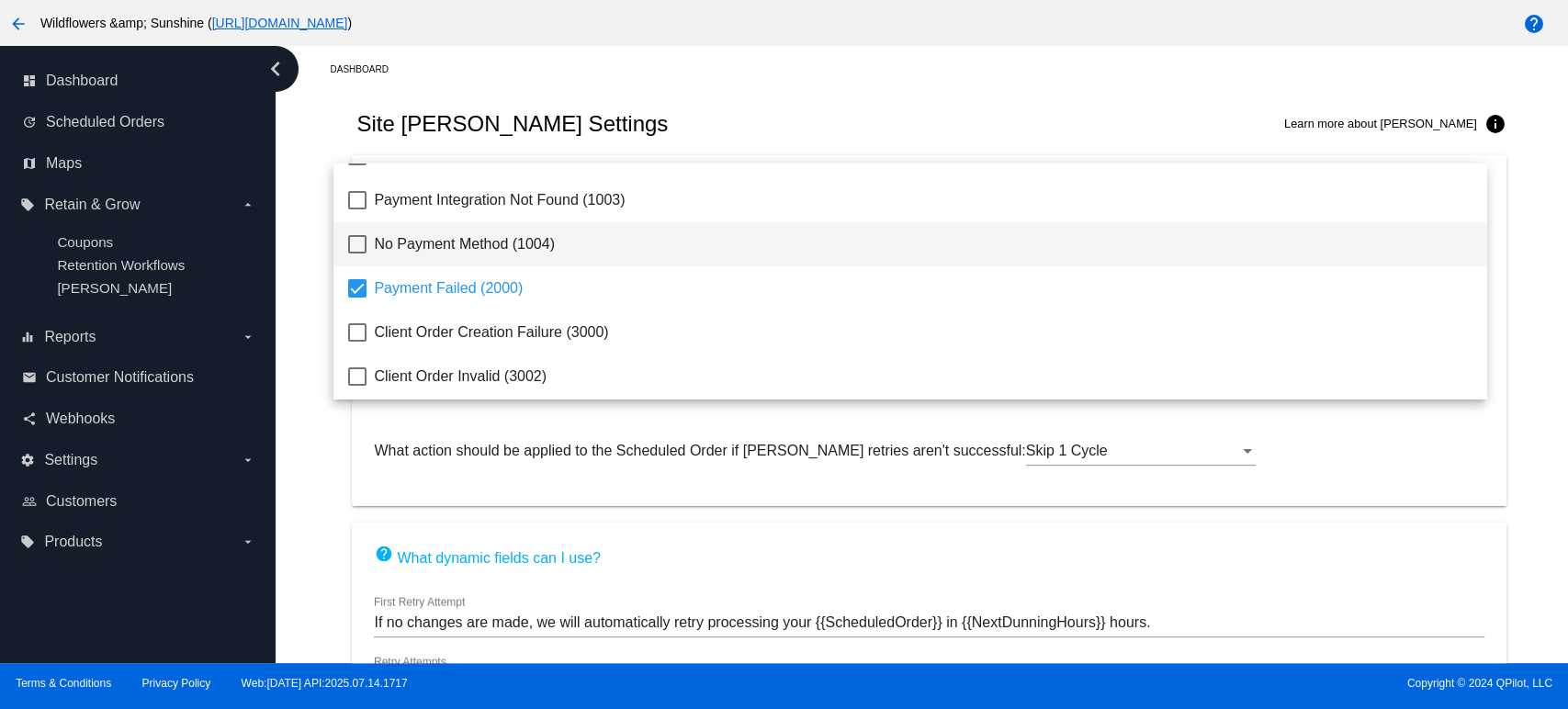 click on "No Payment Method (1004)" at bounding box center (922, 244) 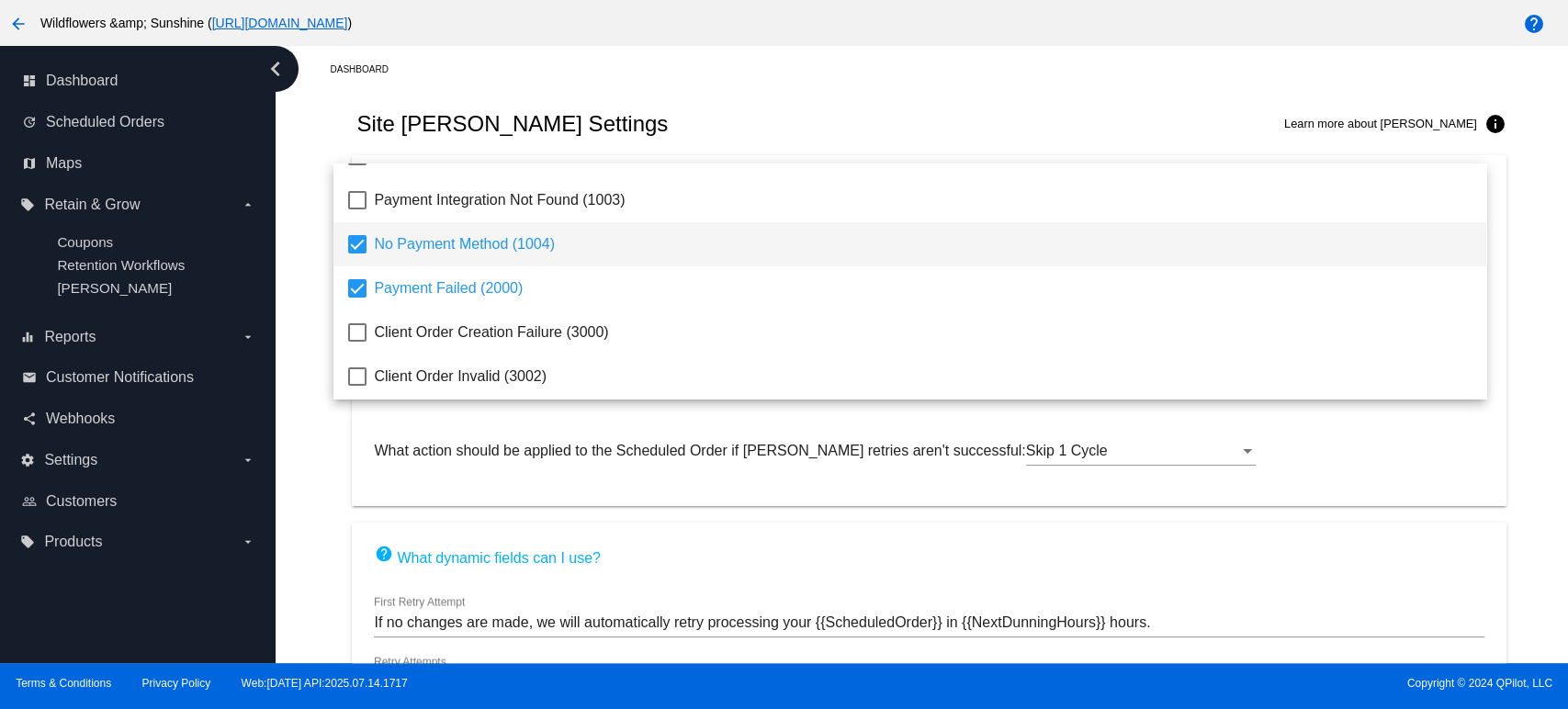 click at bounding box center (784, 354) 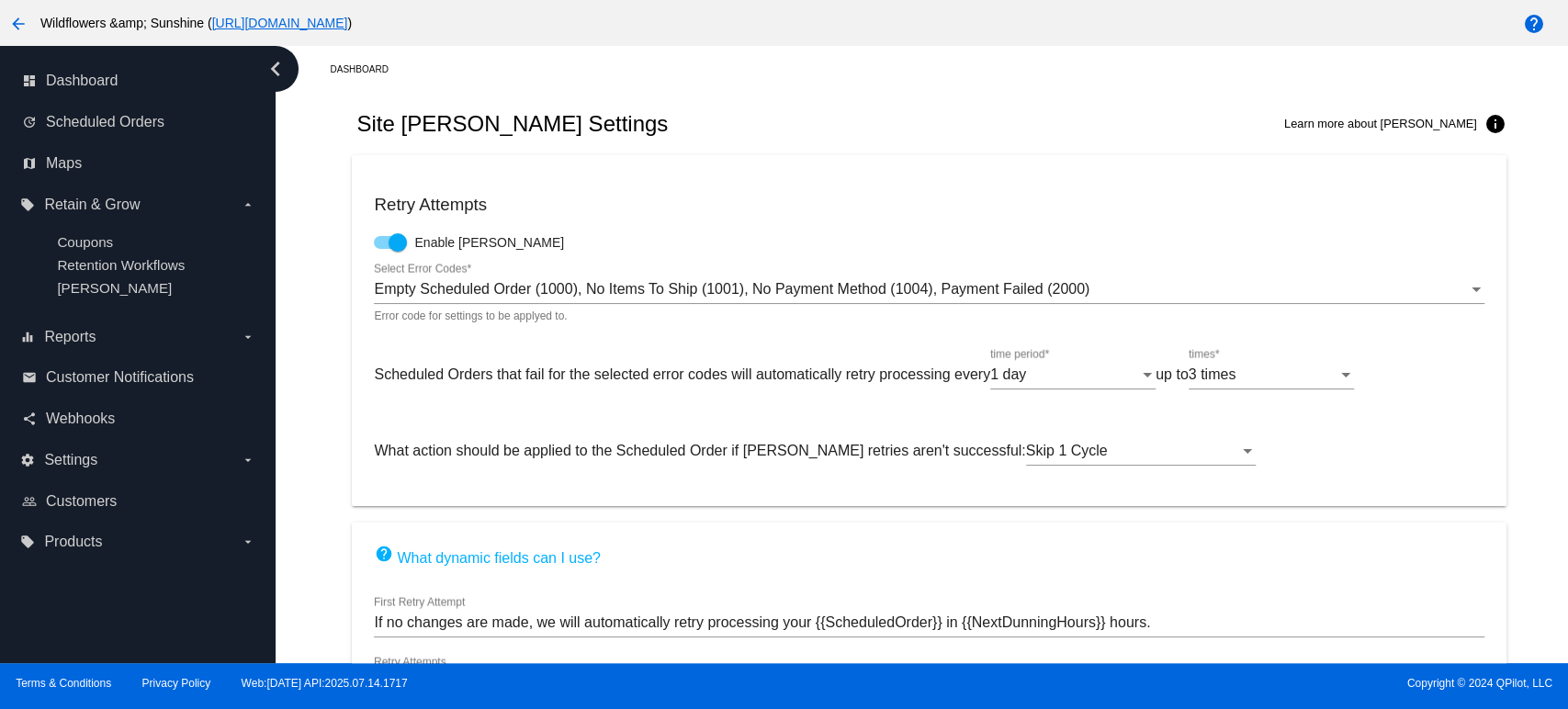 drag, startPoint x: 1546, startPoint y: 648, endPoint x: 1492, endPoint y: 564, distance: 99.8599 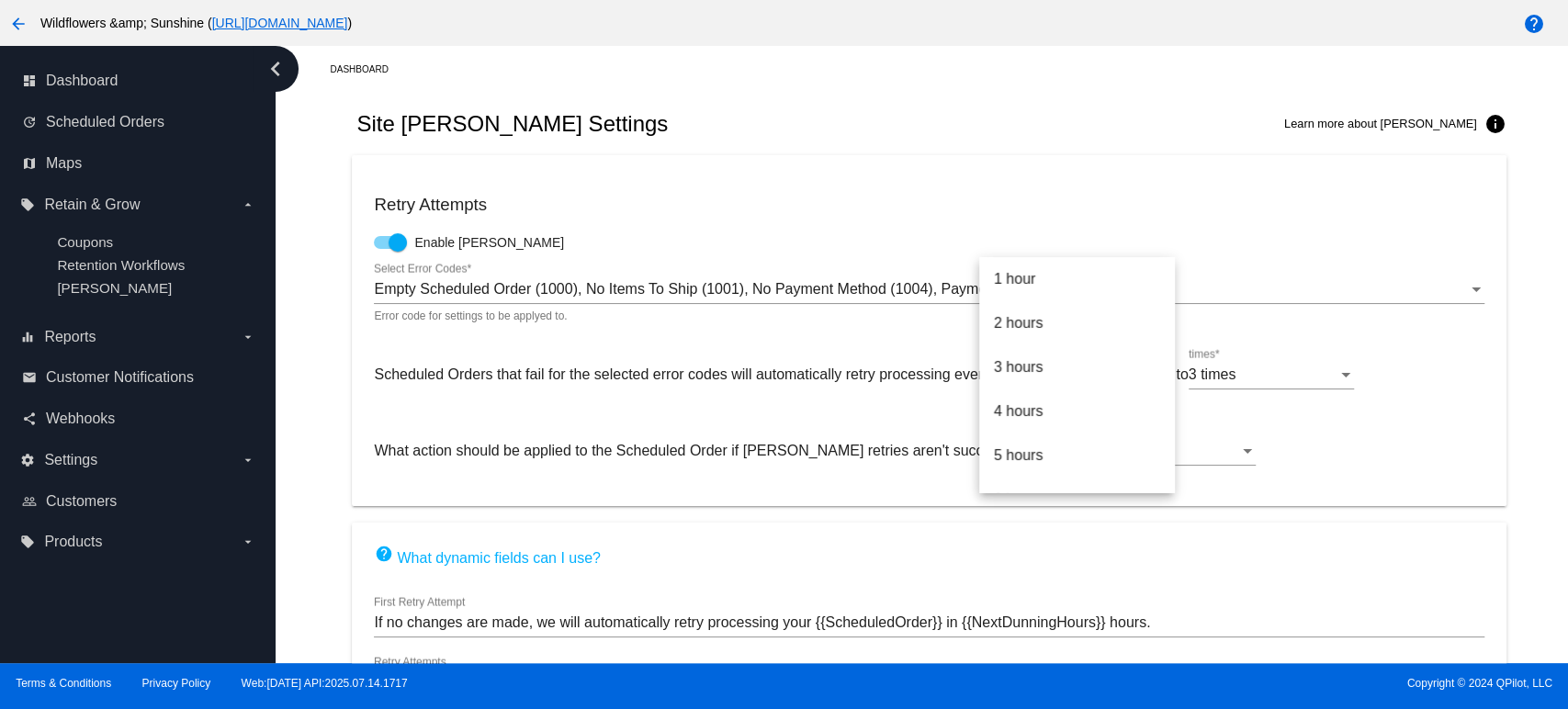 scroll, scrollTop: 433, scrollLeft: 0, axis: vertical 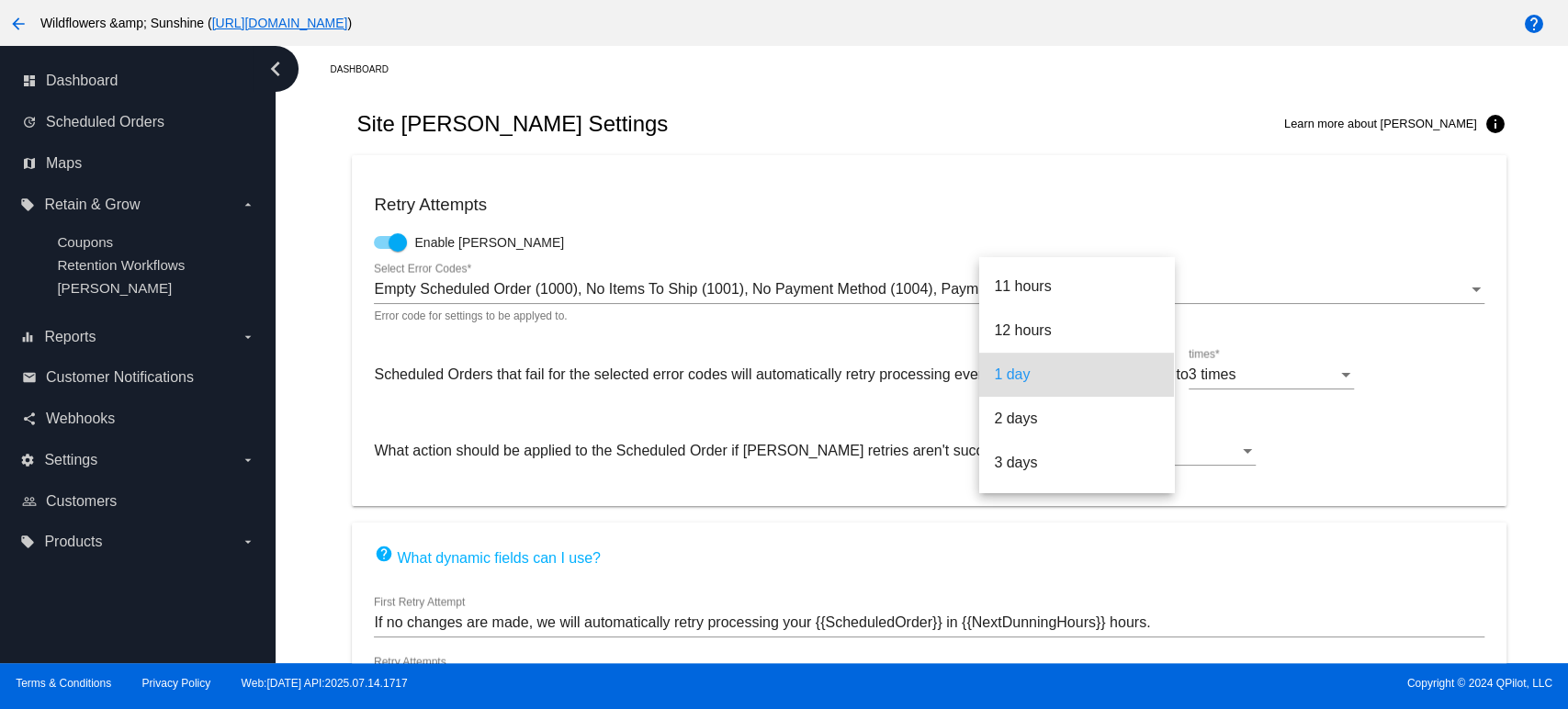 click at bounding box center [784, 354] 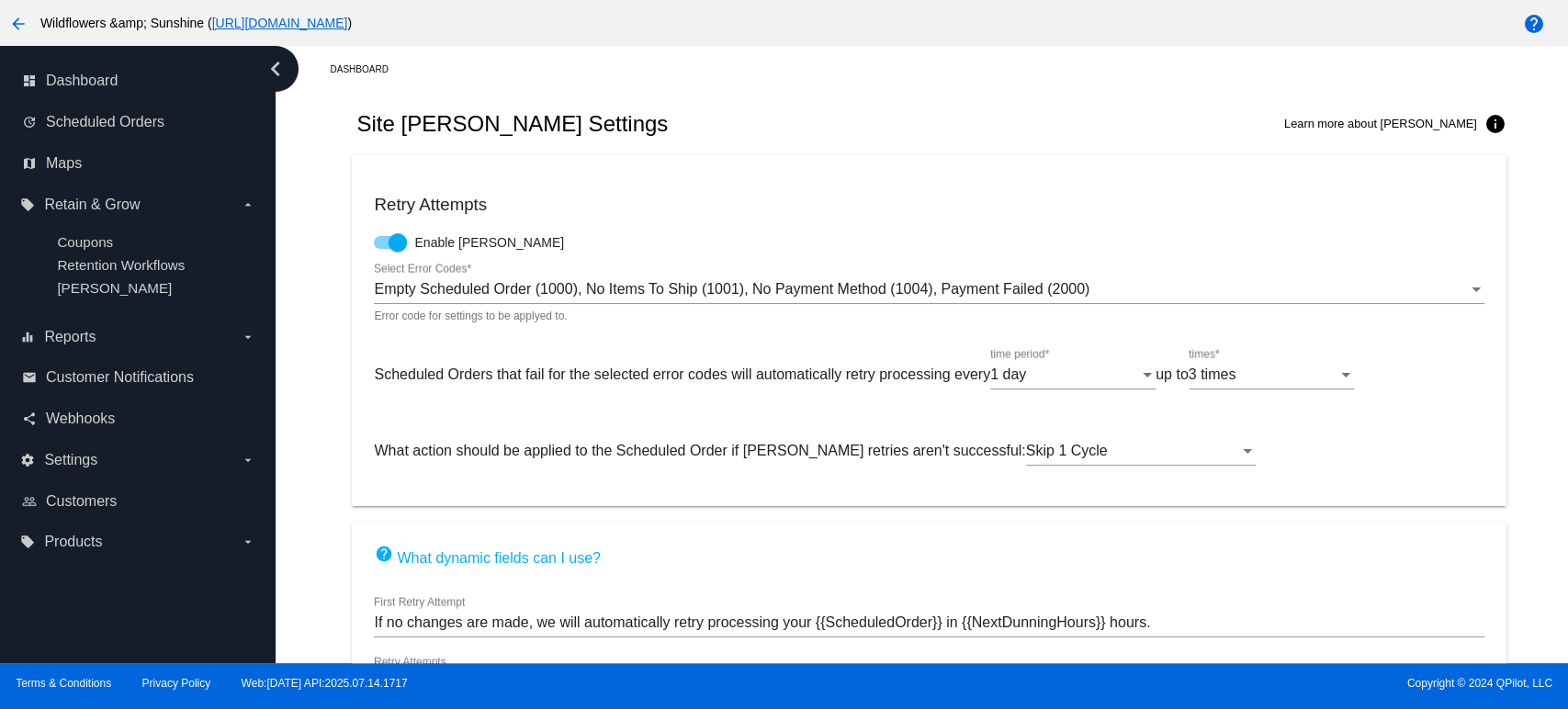 click on "3
times" at bounding box center [1213, 374] 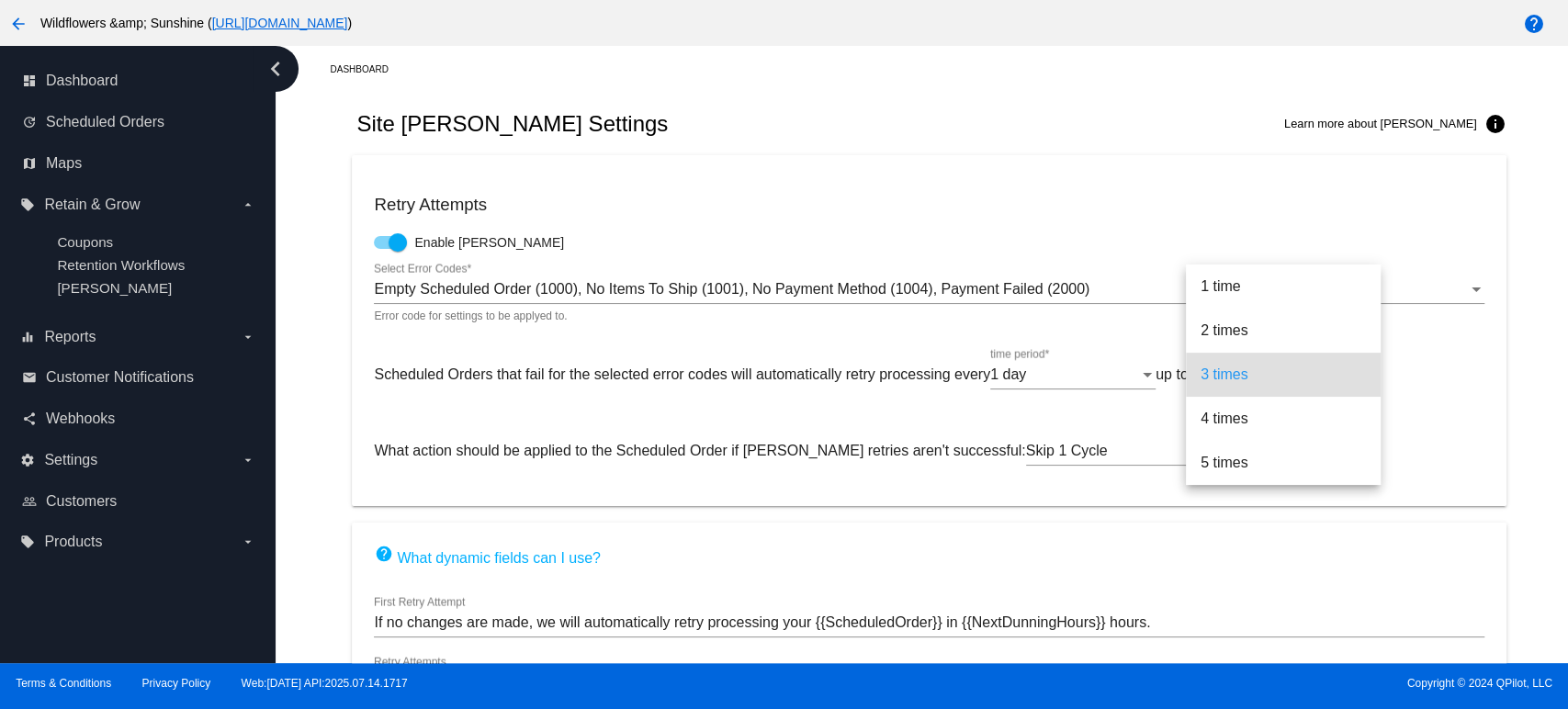 click at bounding box center (784, 354) 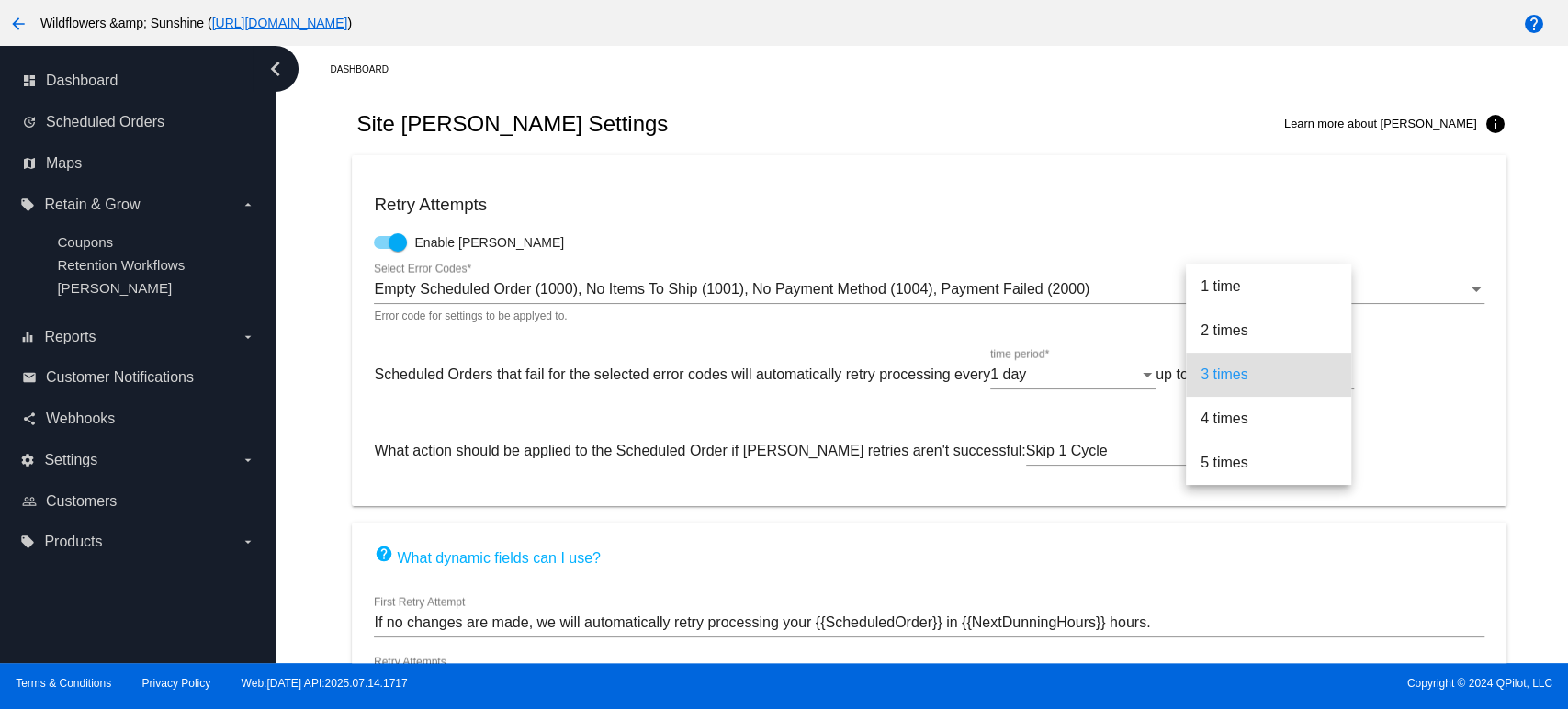 click on "1
day" at bounding box center [1065, 375] 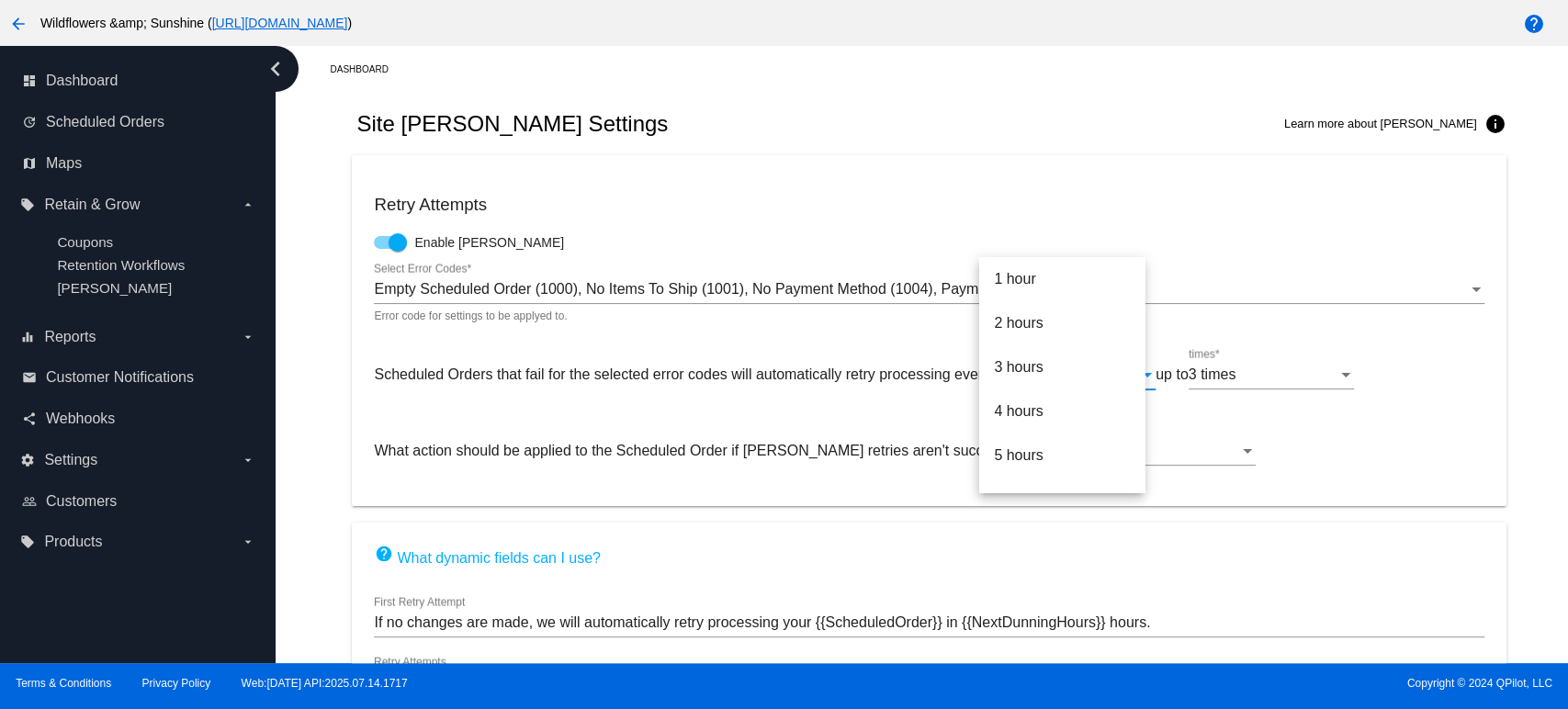 scroll, scrollTop: 433, scrollLeft: 0, axis: vertical 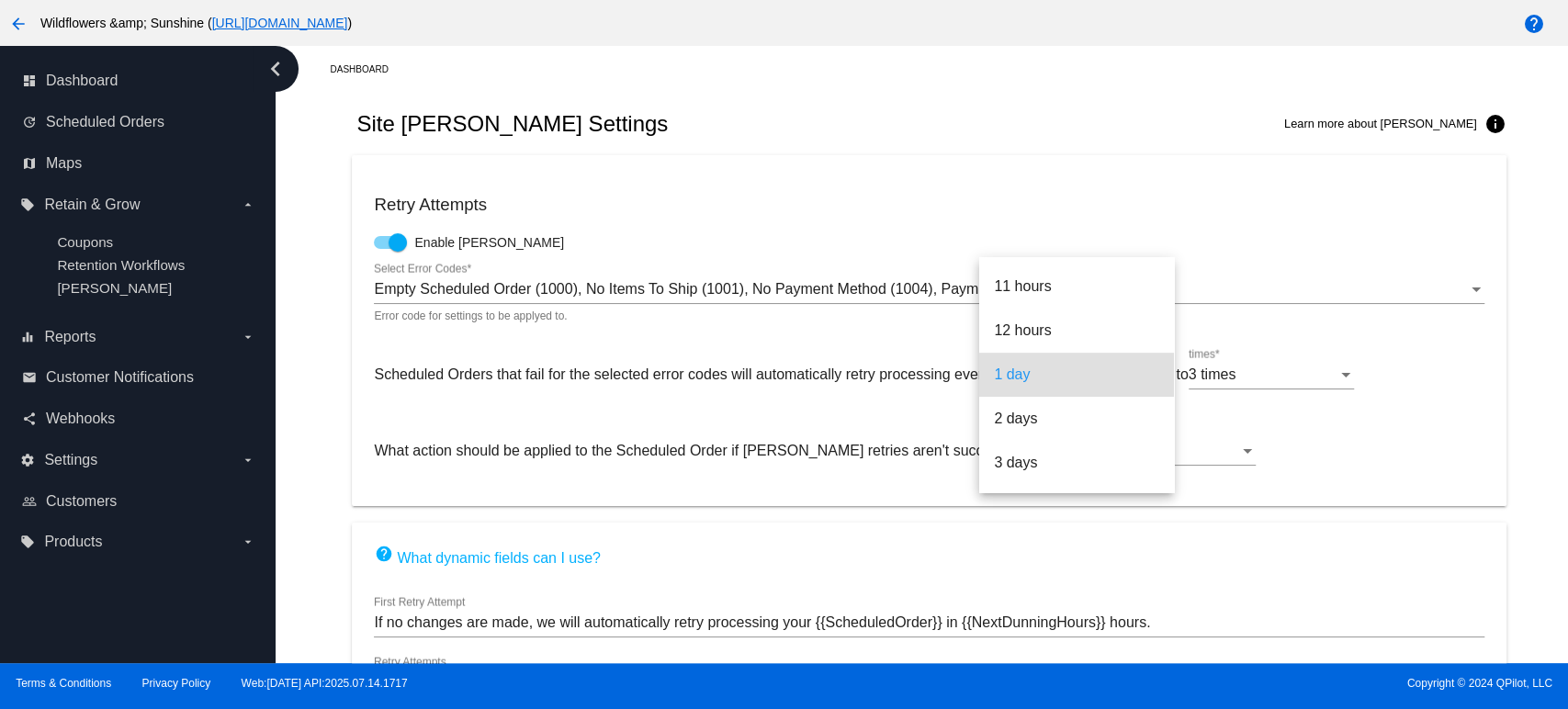 click at bounding box center [784, 354] 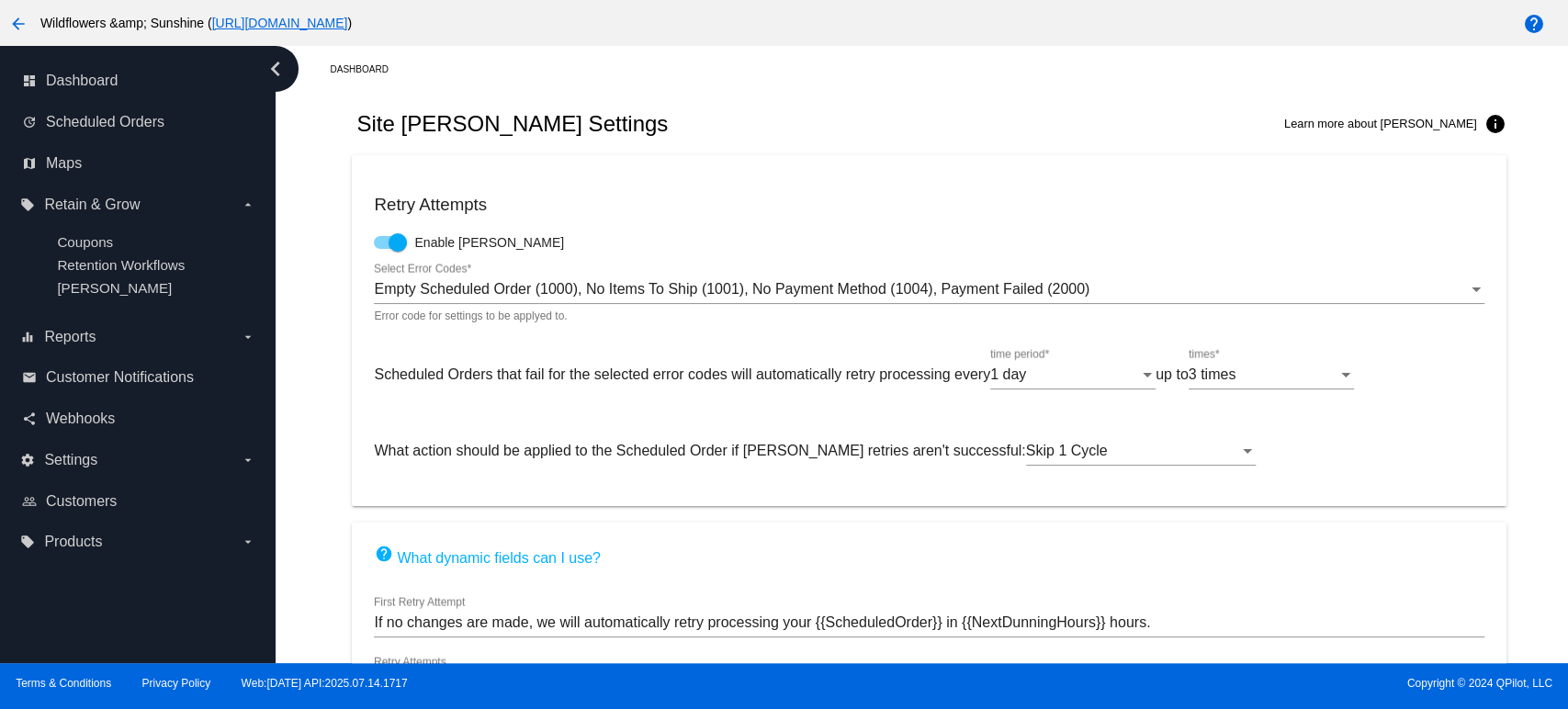 click on "Skip 1 Cycle" at bounding box center (1066, 450) 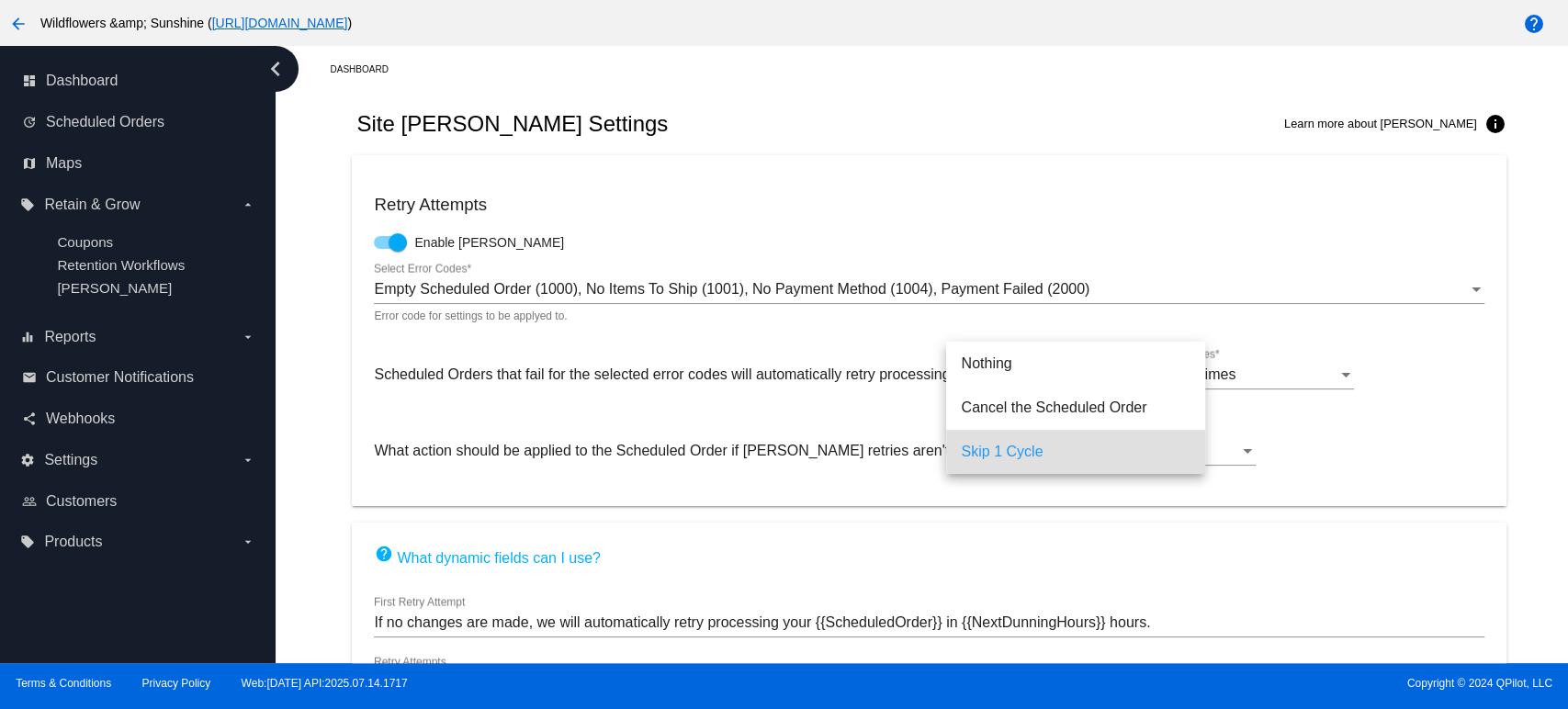 click at bounding box center [784, 354] 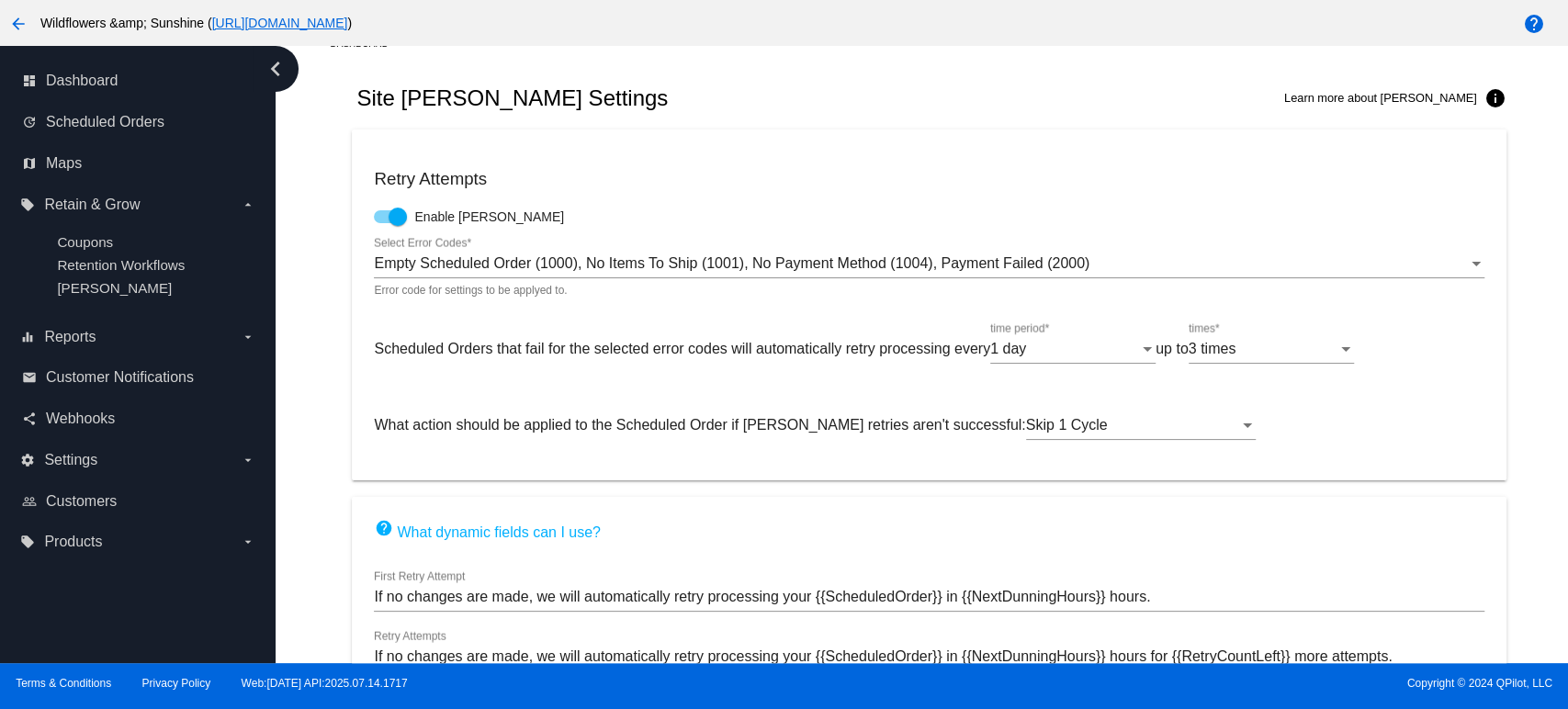 scroll, scrollTop: 0, scrollLeft: 0, axis: both 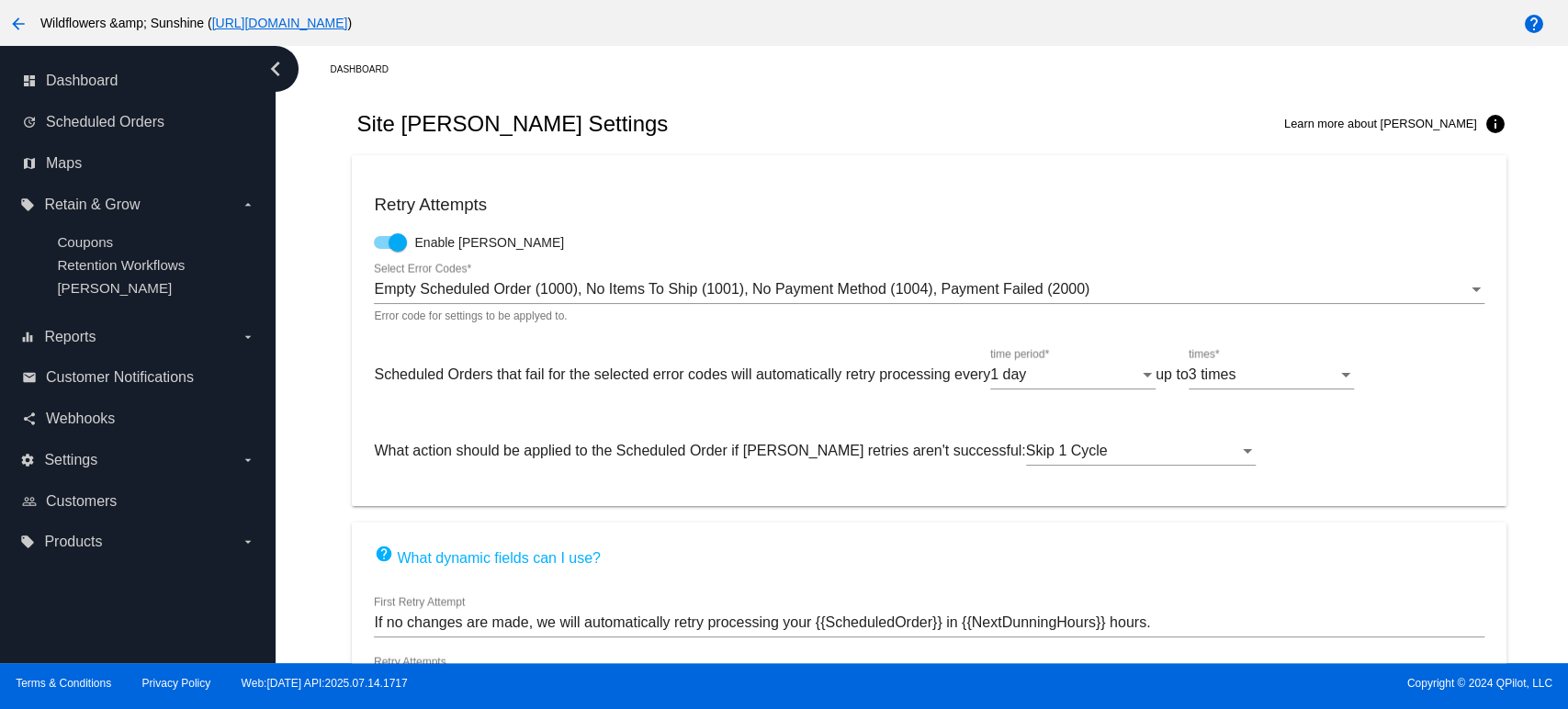 click on "1
day
time period  *" 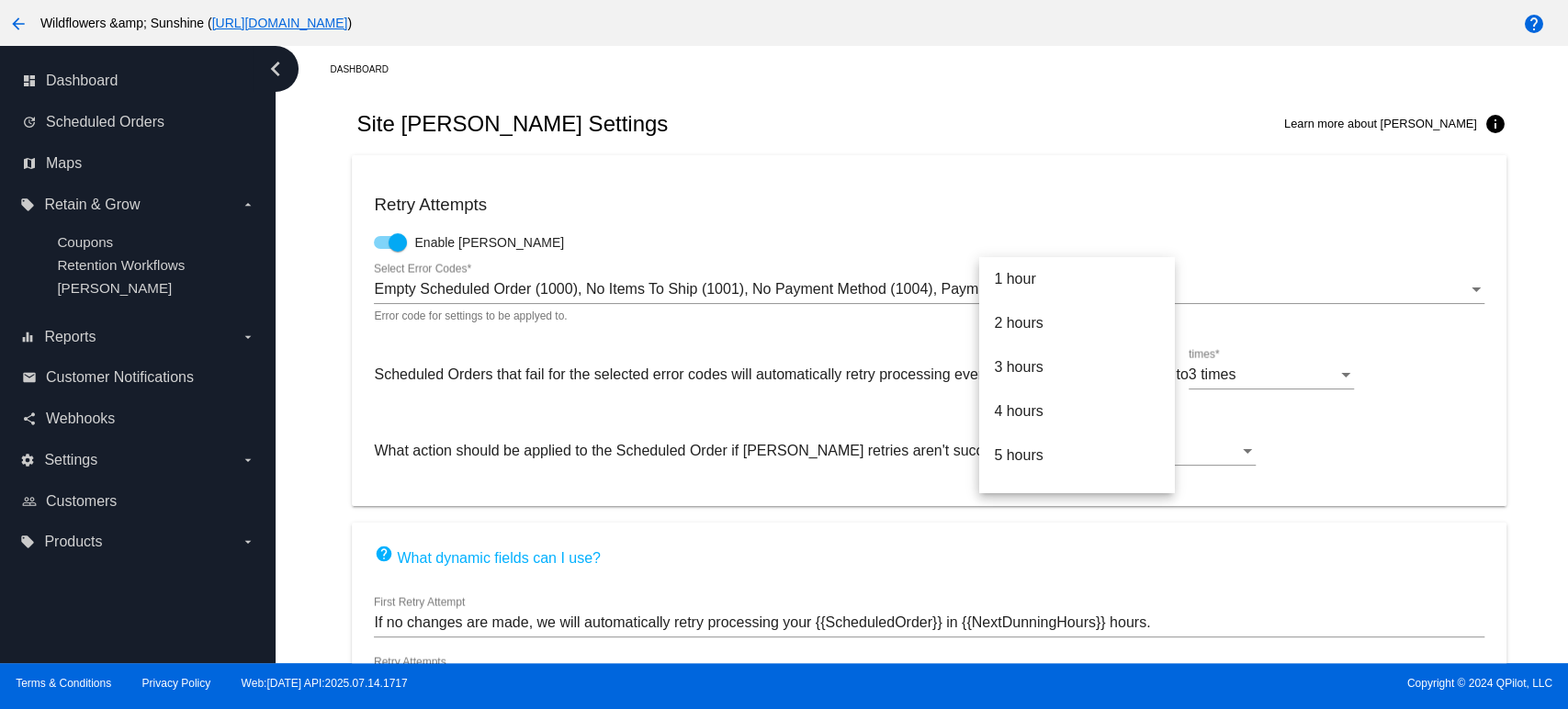 scroll, scrollTop: 433, scrollLeft: 0, axis: vertical 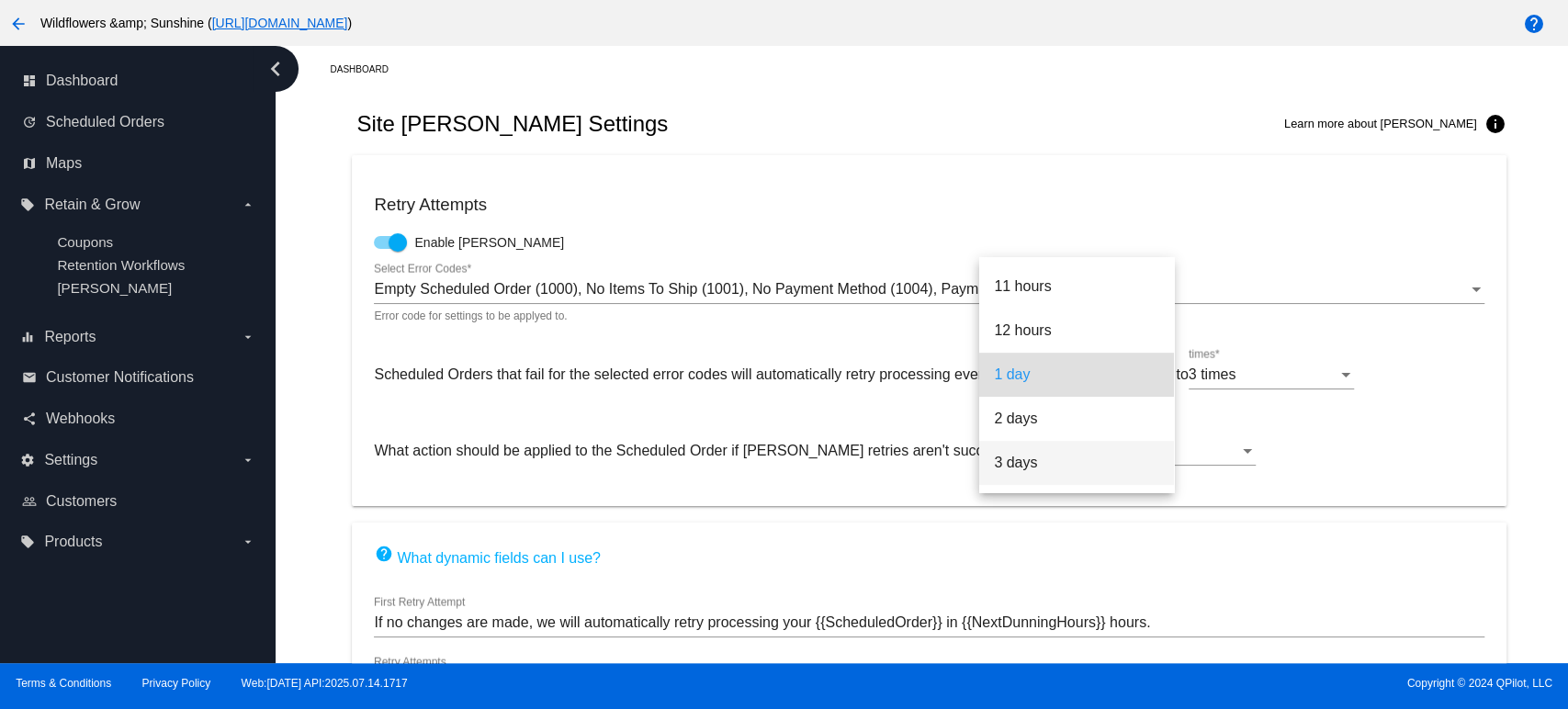 click on "3
days" at bounding box center [1077, 463] 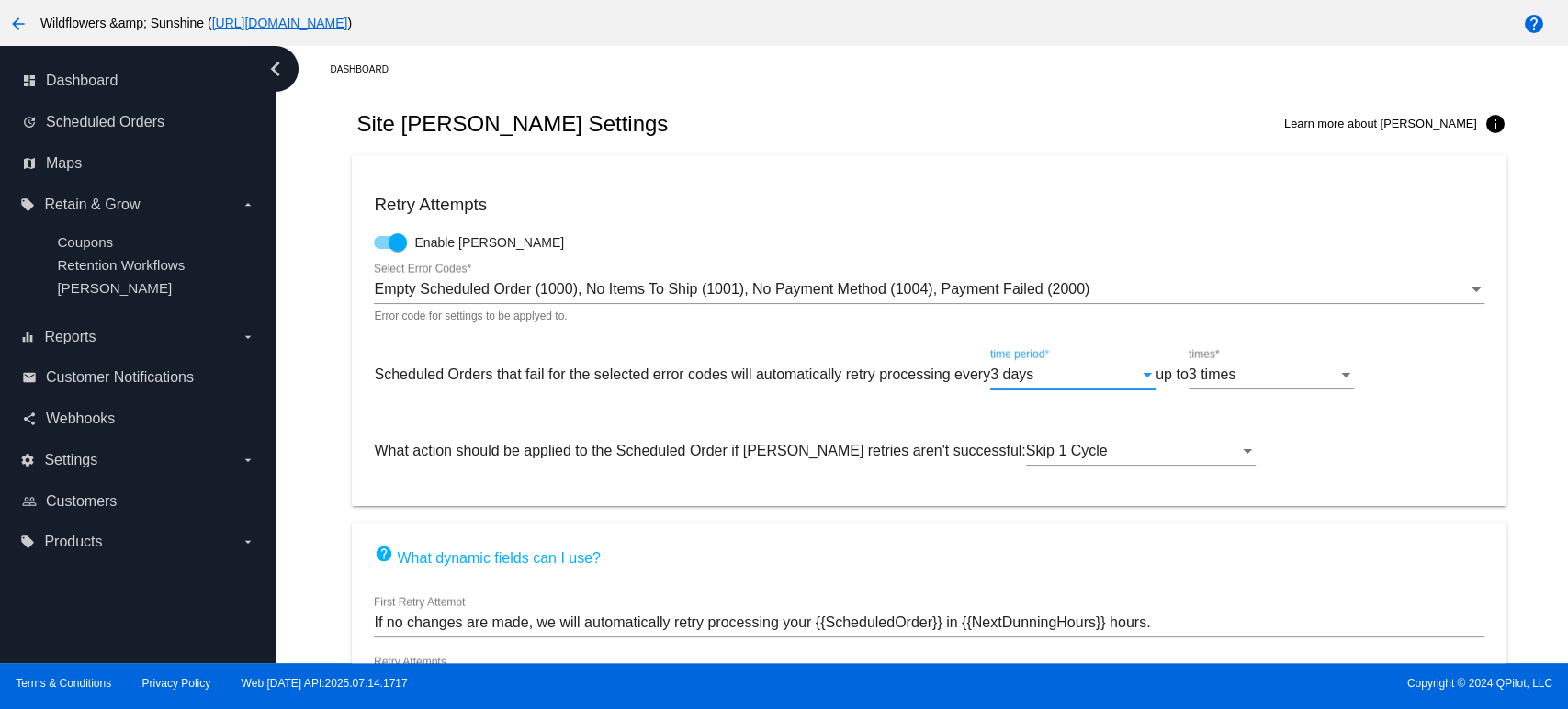 click on "3
times
times  *" 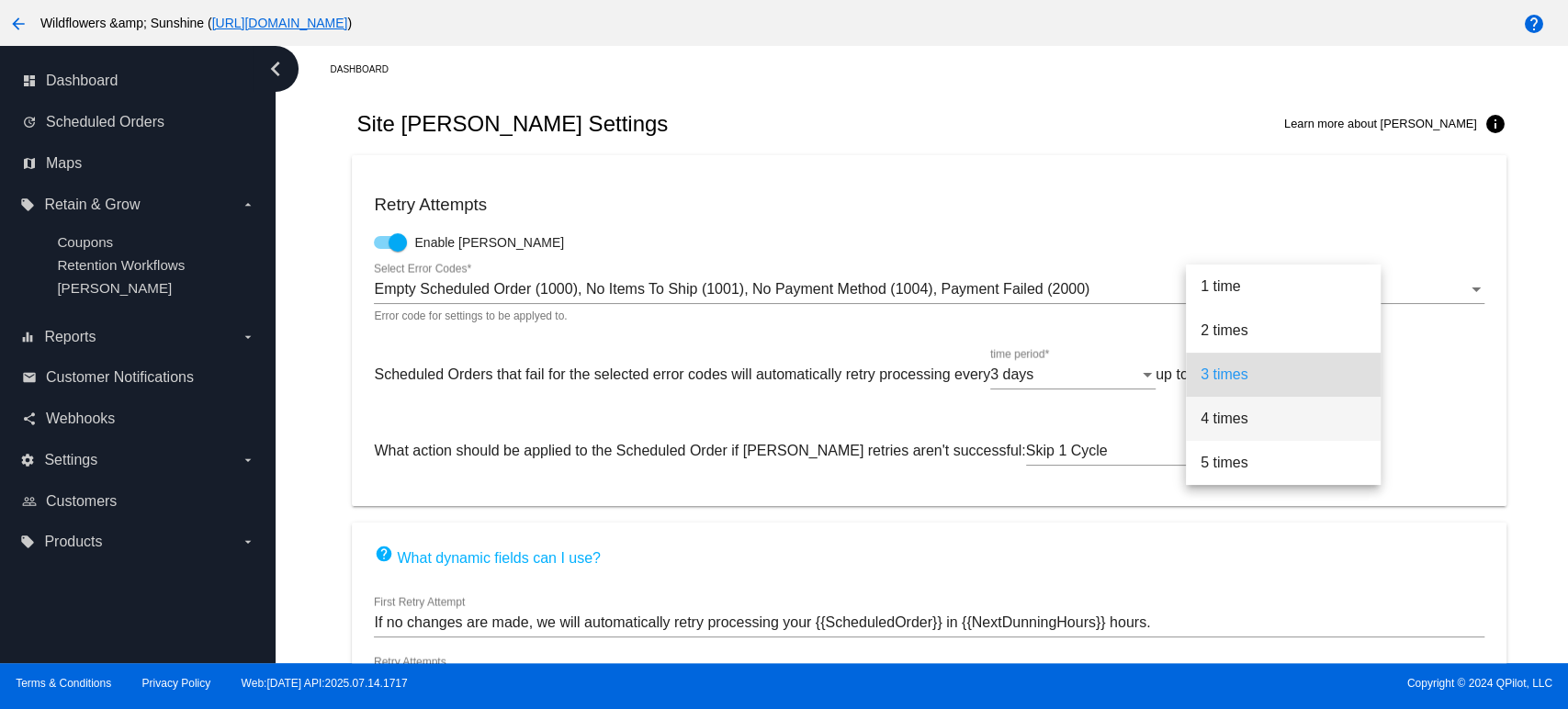 click on "4
times" at bounding box center (1283, 419) 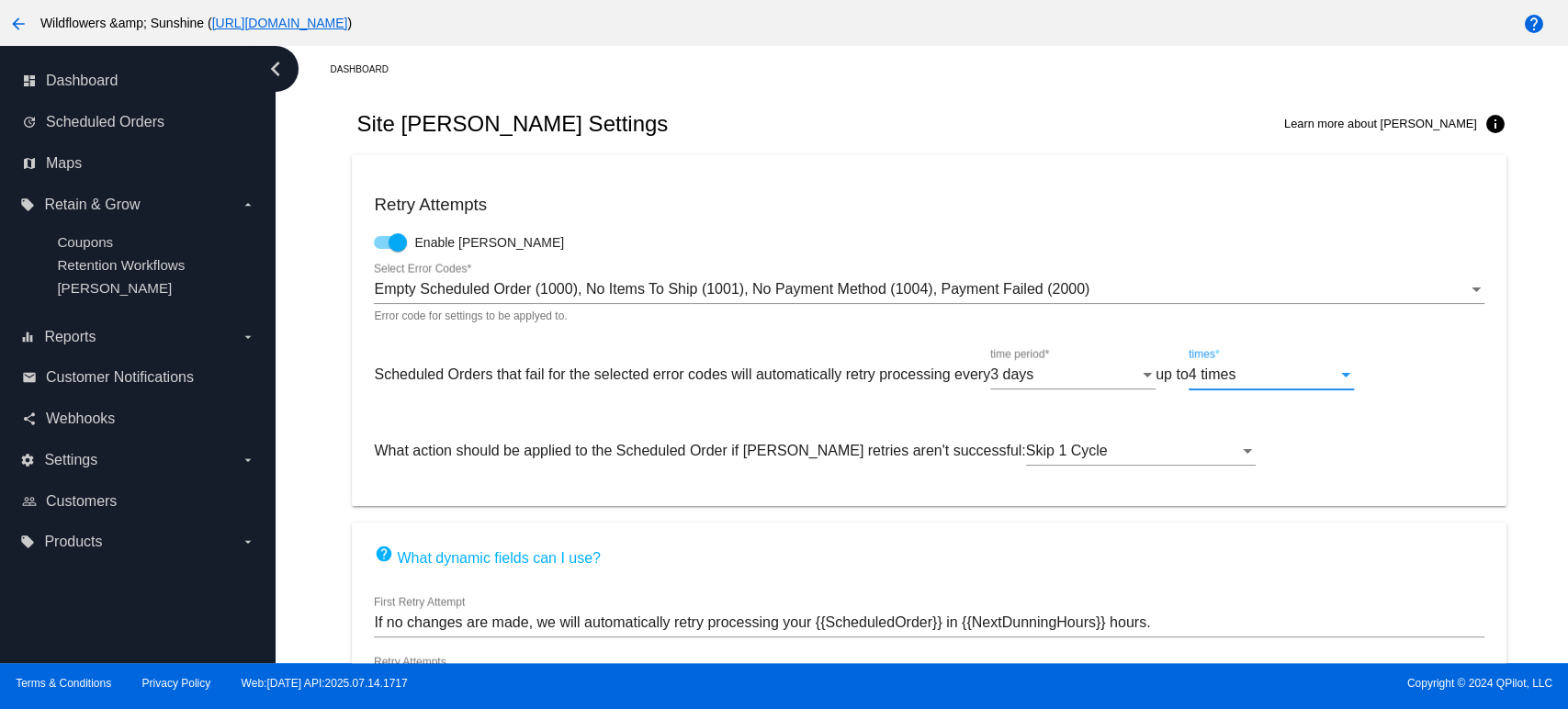 click on "Skip 1 Cycle" 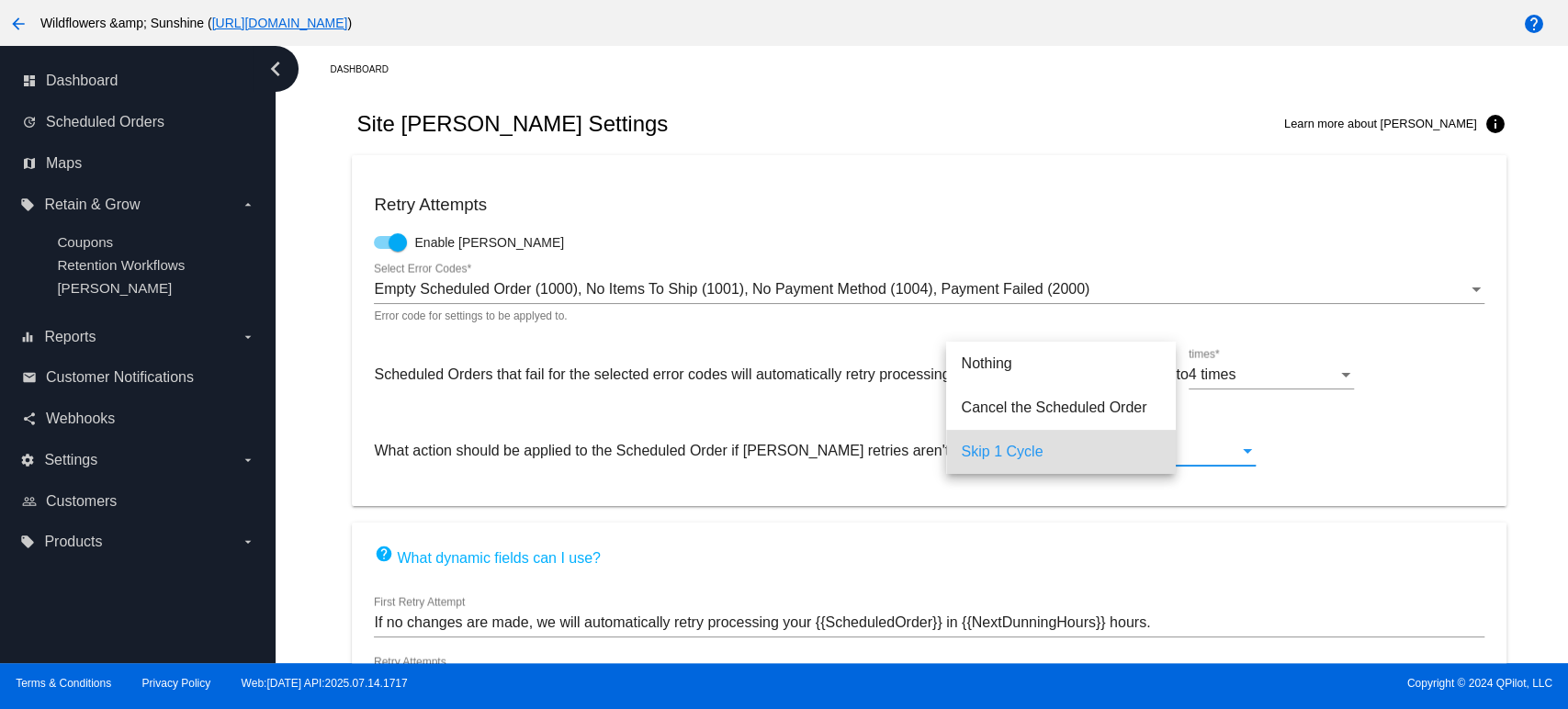 click on "Skip 1 Cycle" at bounding box center (1061, 452) 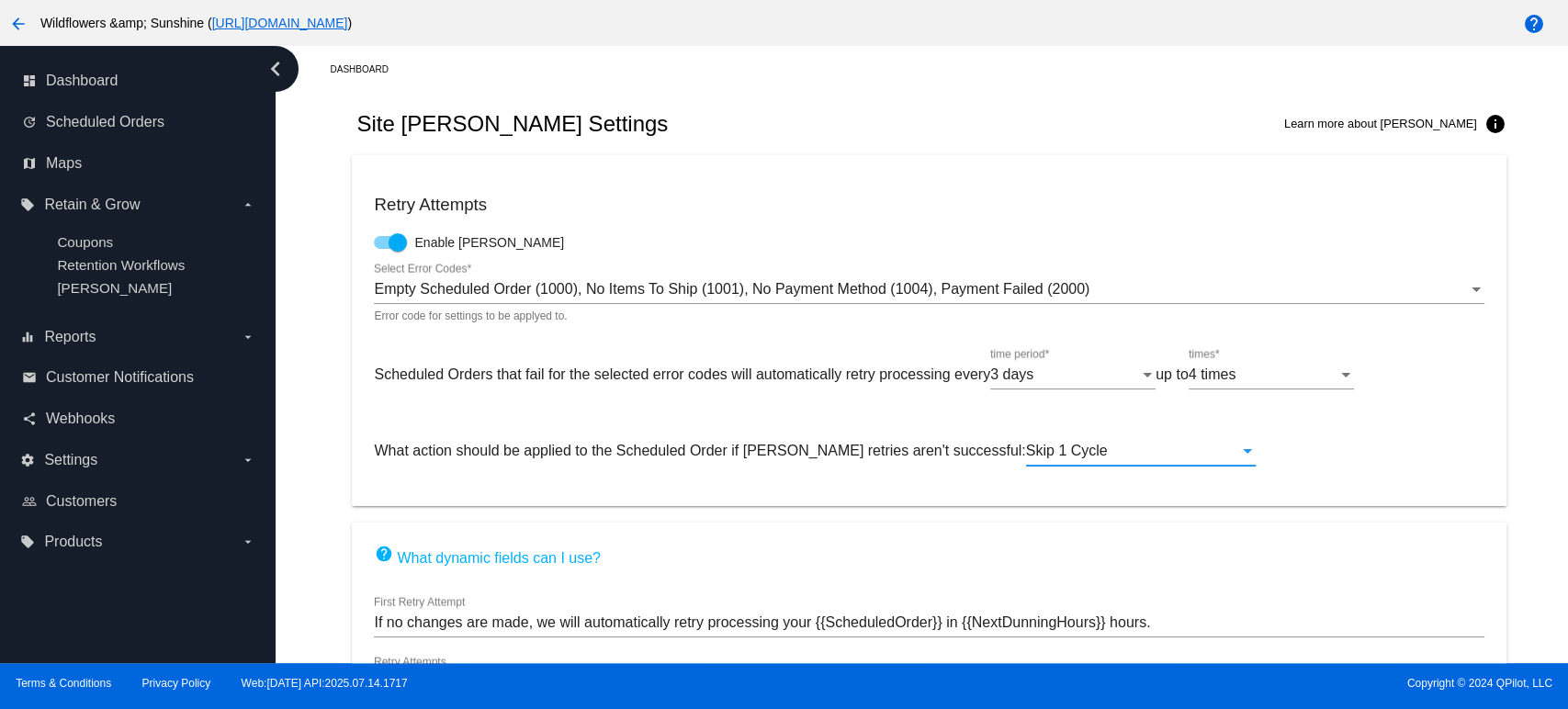 click on "Skip 1 Cycle" 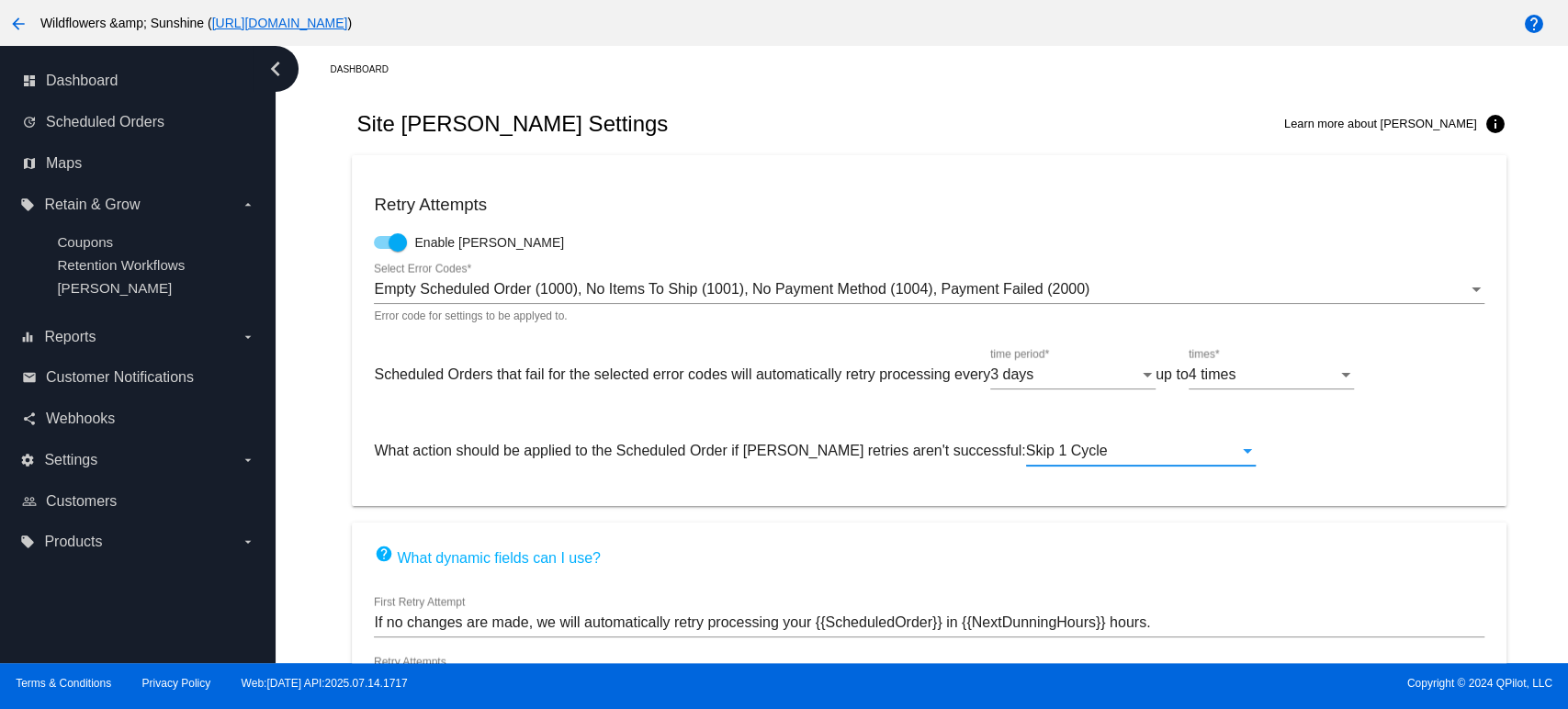 click on "Skip 1 Cycle" at bounding box center (1066, 450) 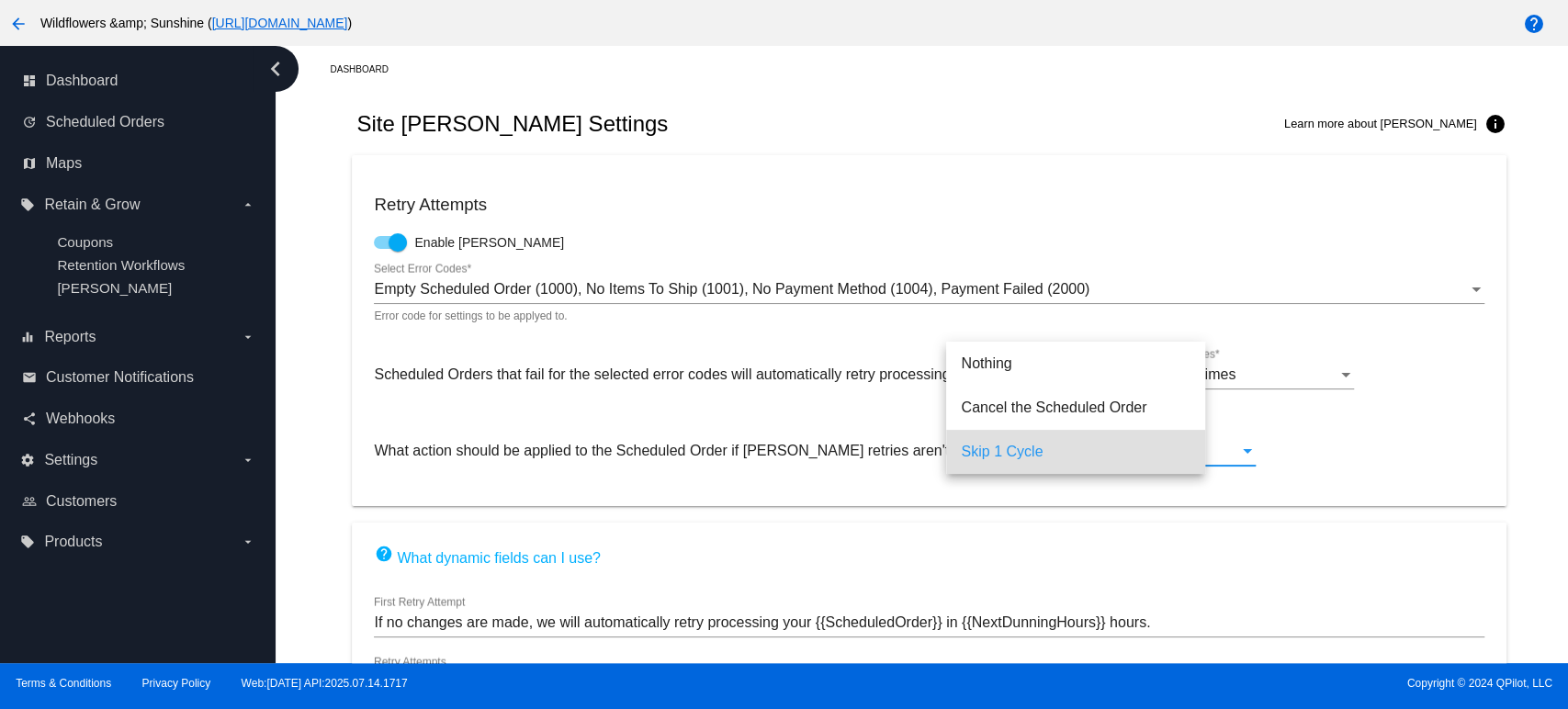 click at bounding box center [784, 354] 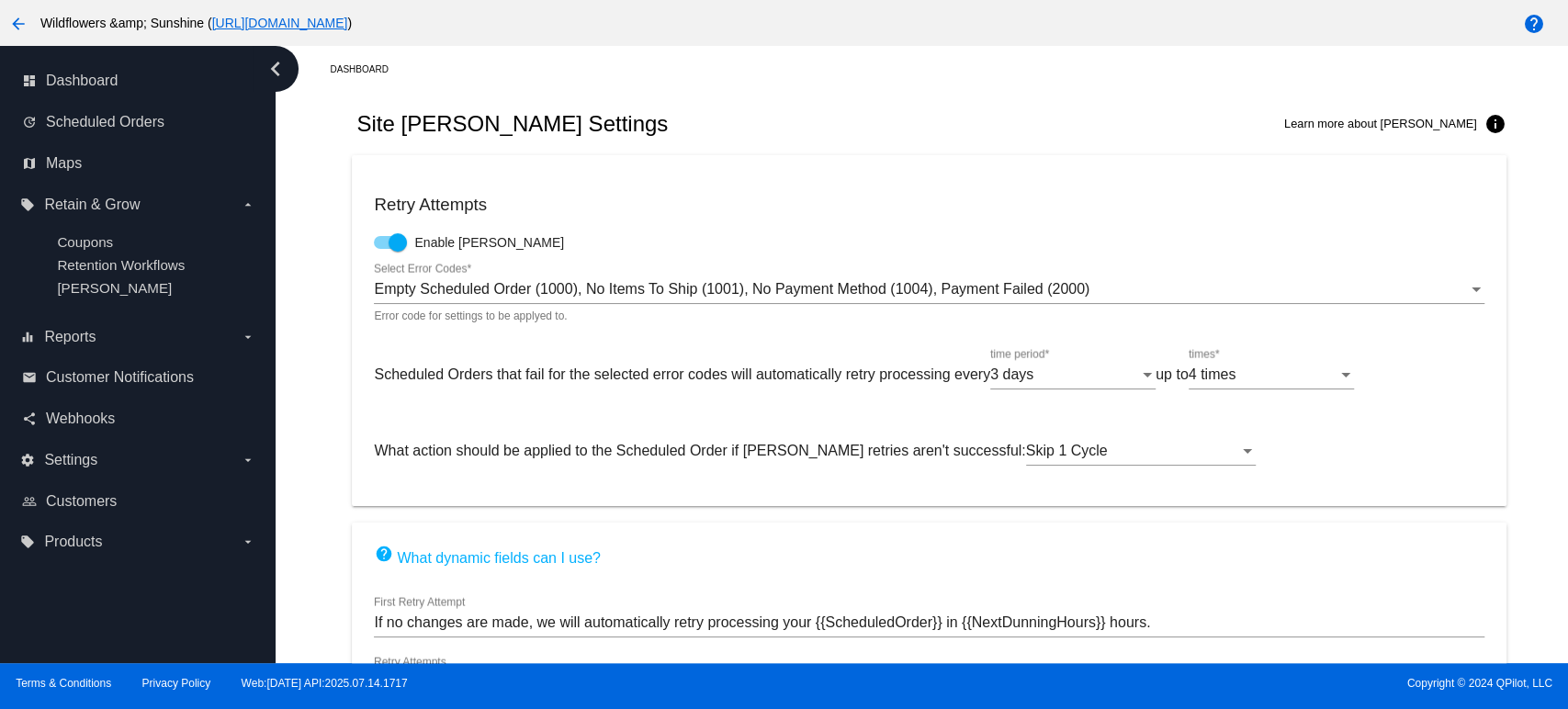 click on "Skip 1 Cycle" at bounding box center (1066, 450) 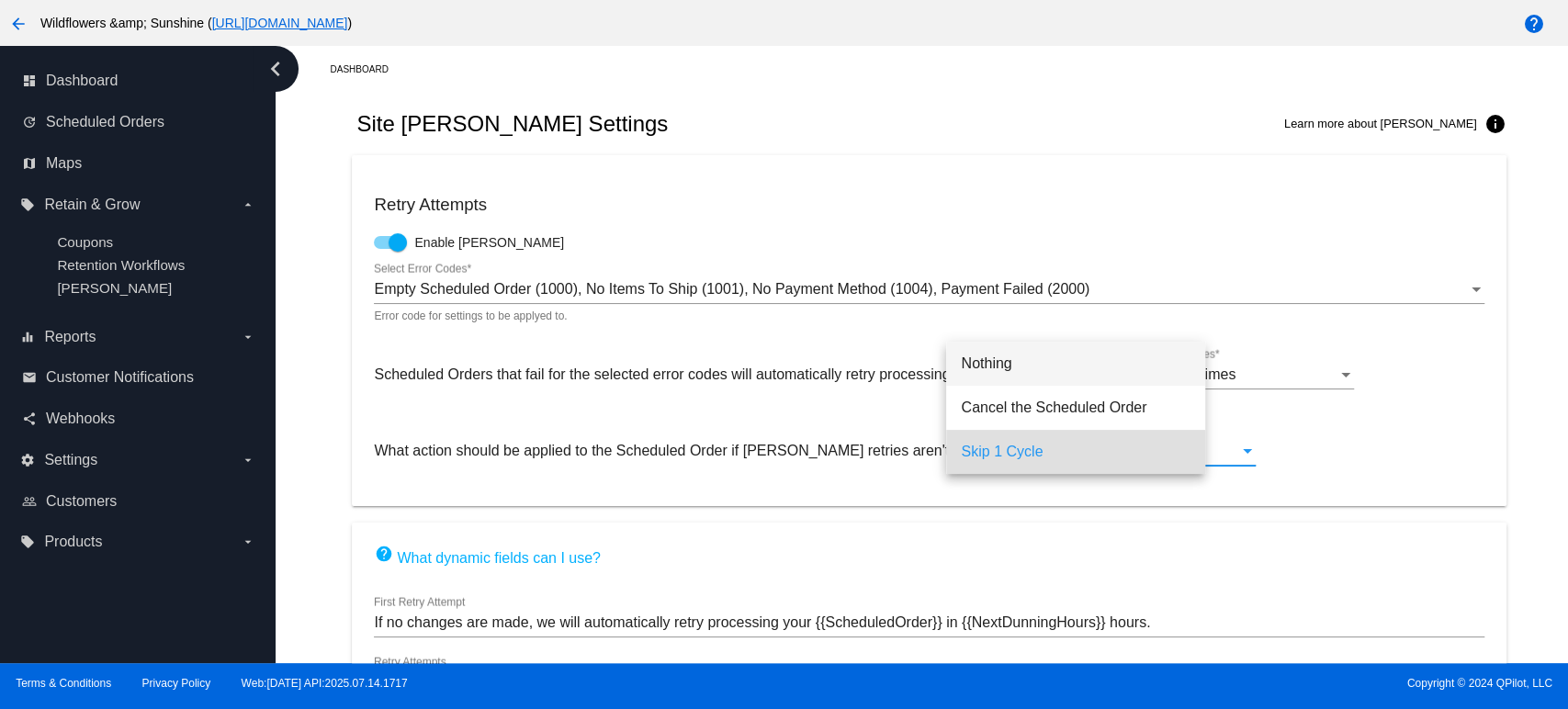 click on "Nothing" at bounding box center [1076, 364] 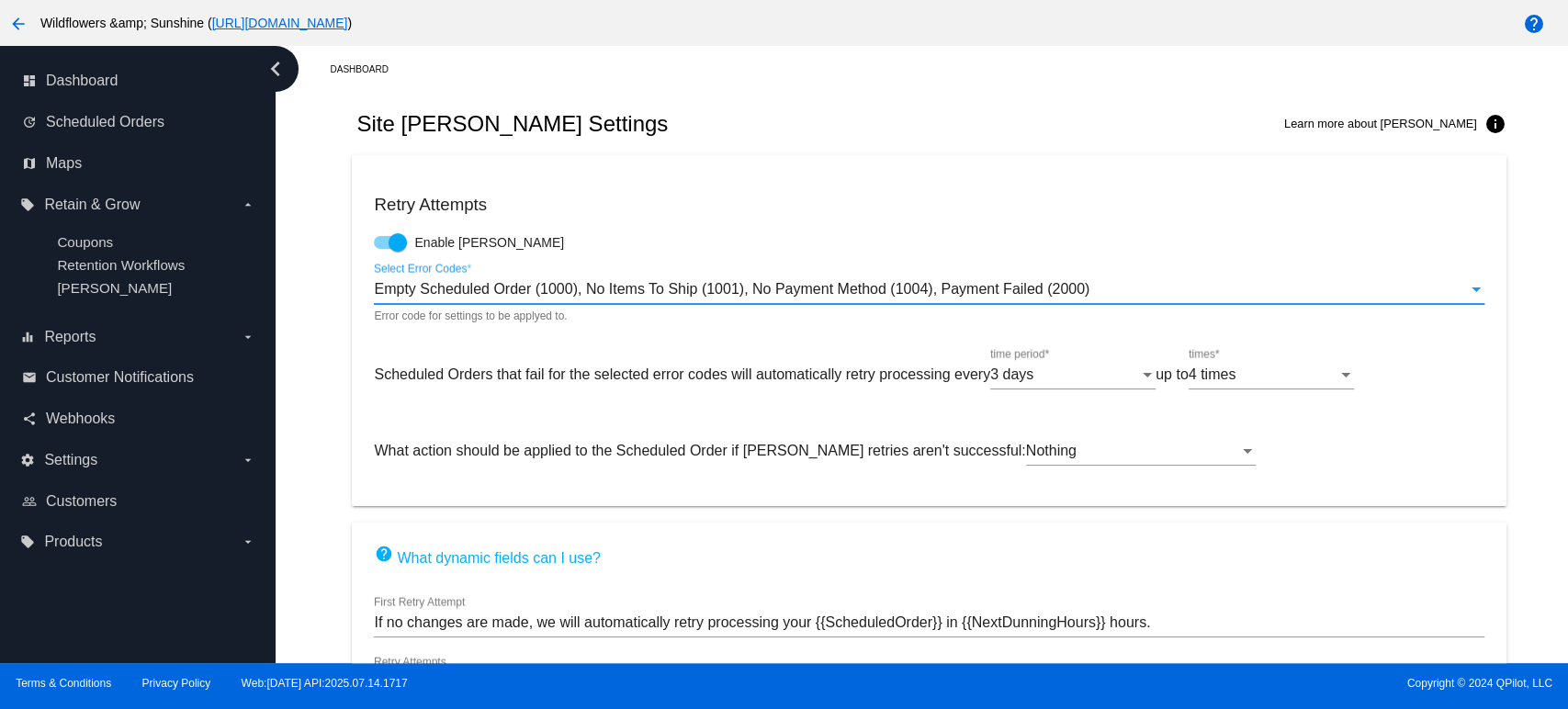 click on "Empty Scheduled Order (1000), No Items To Ship (1001), No Payment Method (1004), Payment Failed (2000)" at bounding box center (731, 288) 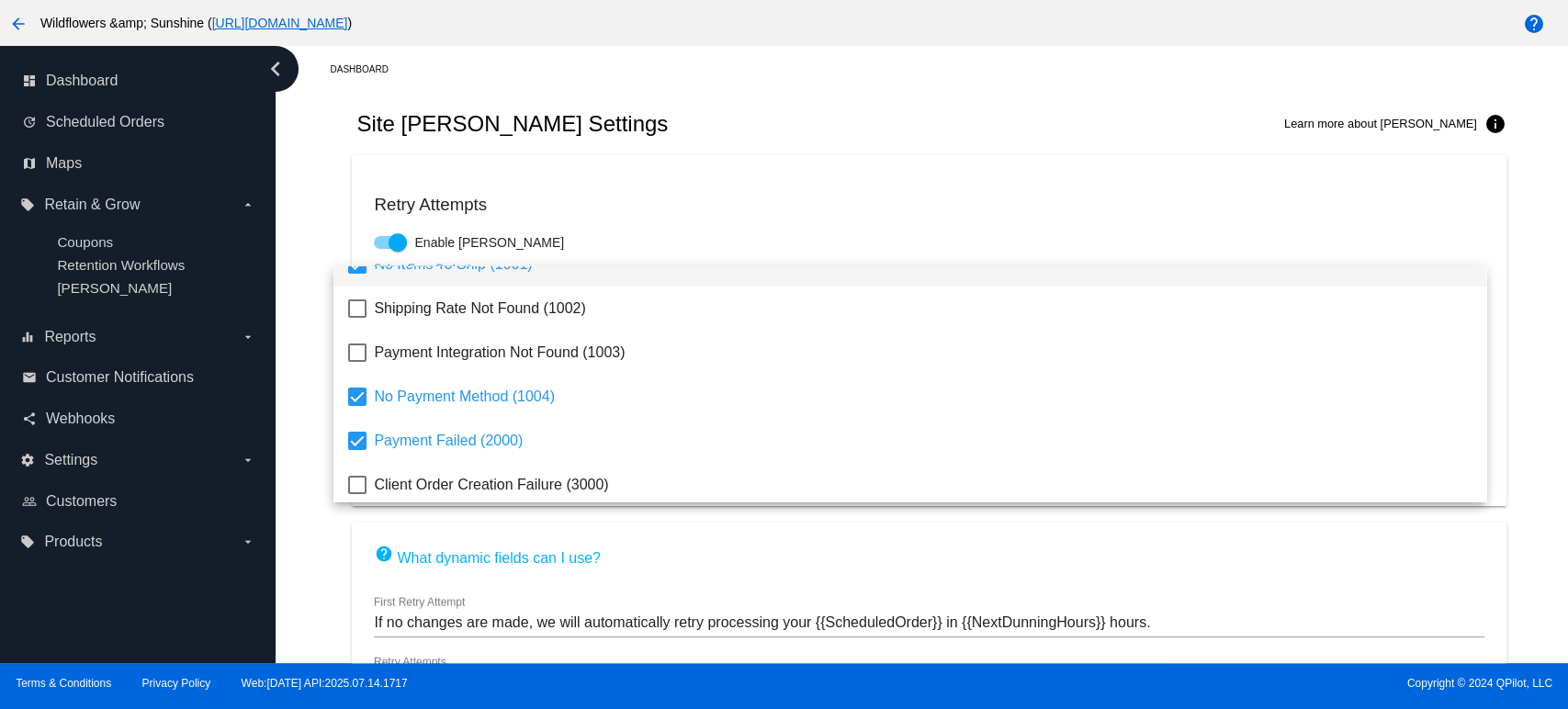 scroll, scrollTop: 118, scrollLeft: 0, axis: vertical 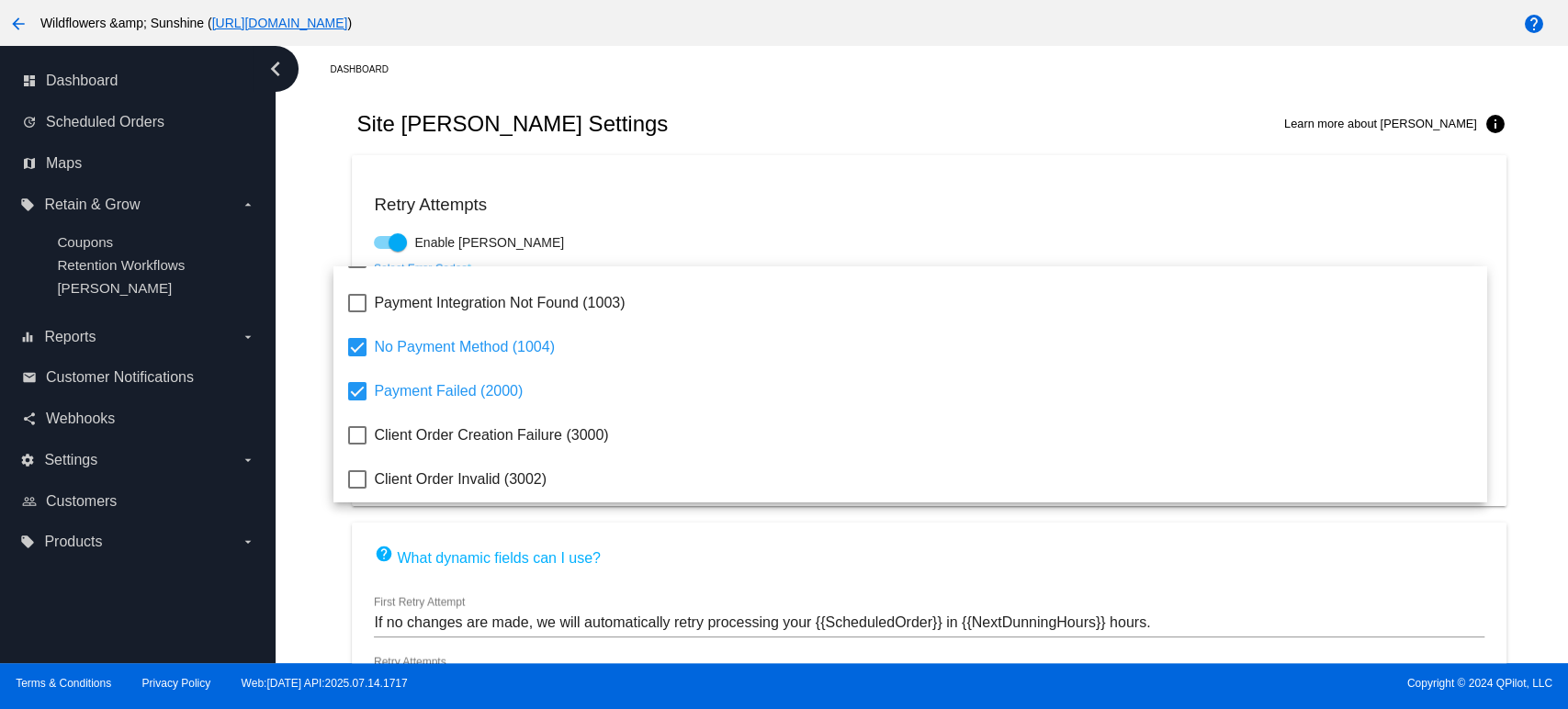 click at bounding box center [784, 354] 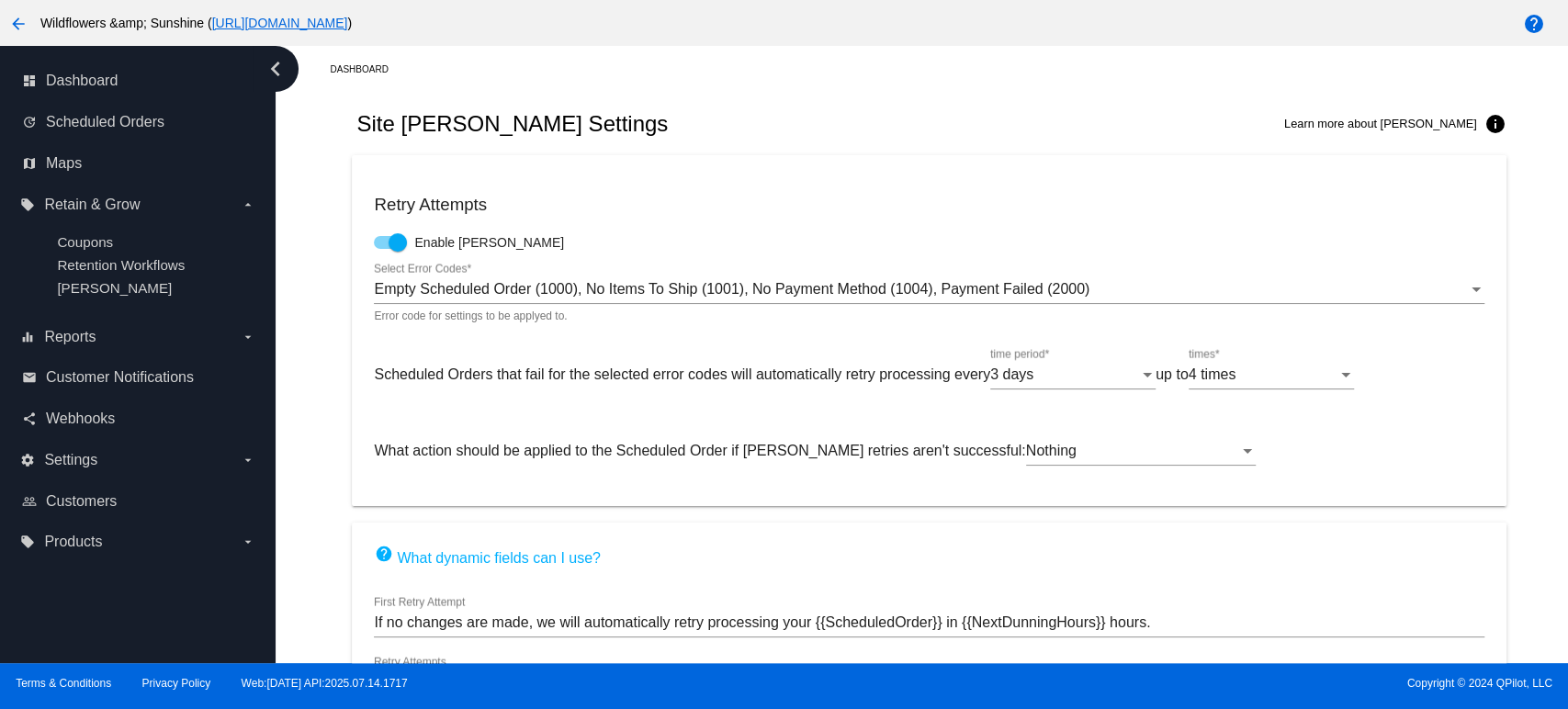 click on "3
days" at bounding box center (1065, 375) 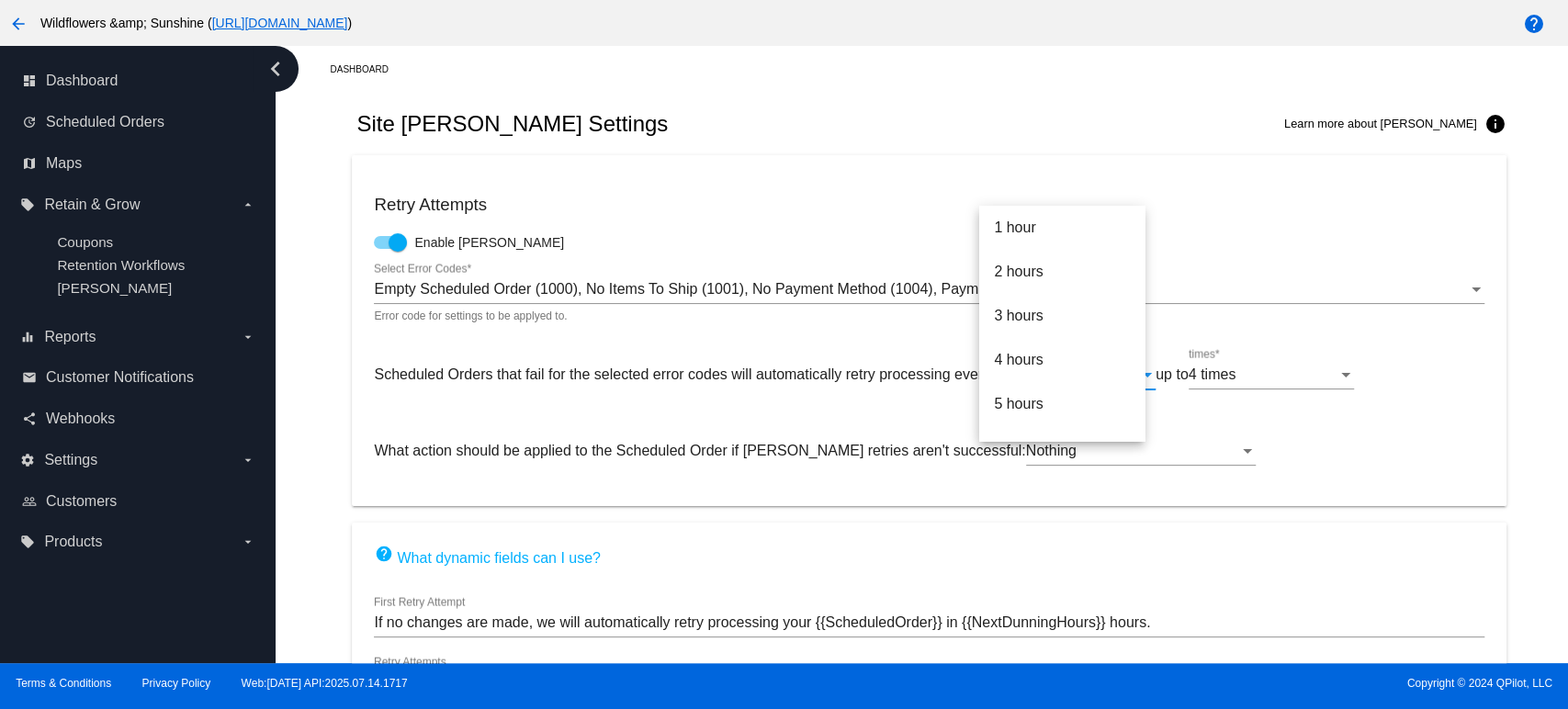 scroll, scrollTop: 470, scrollLeft: 0, axis: vertical 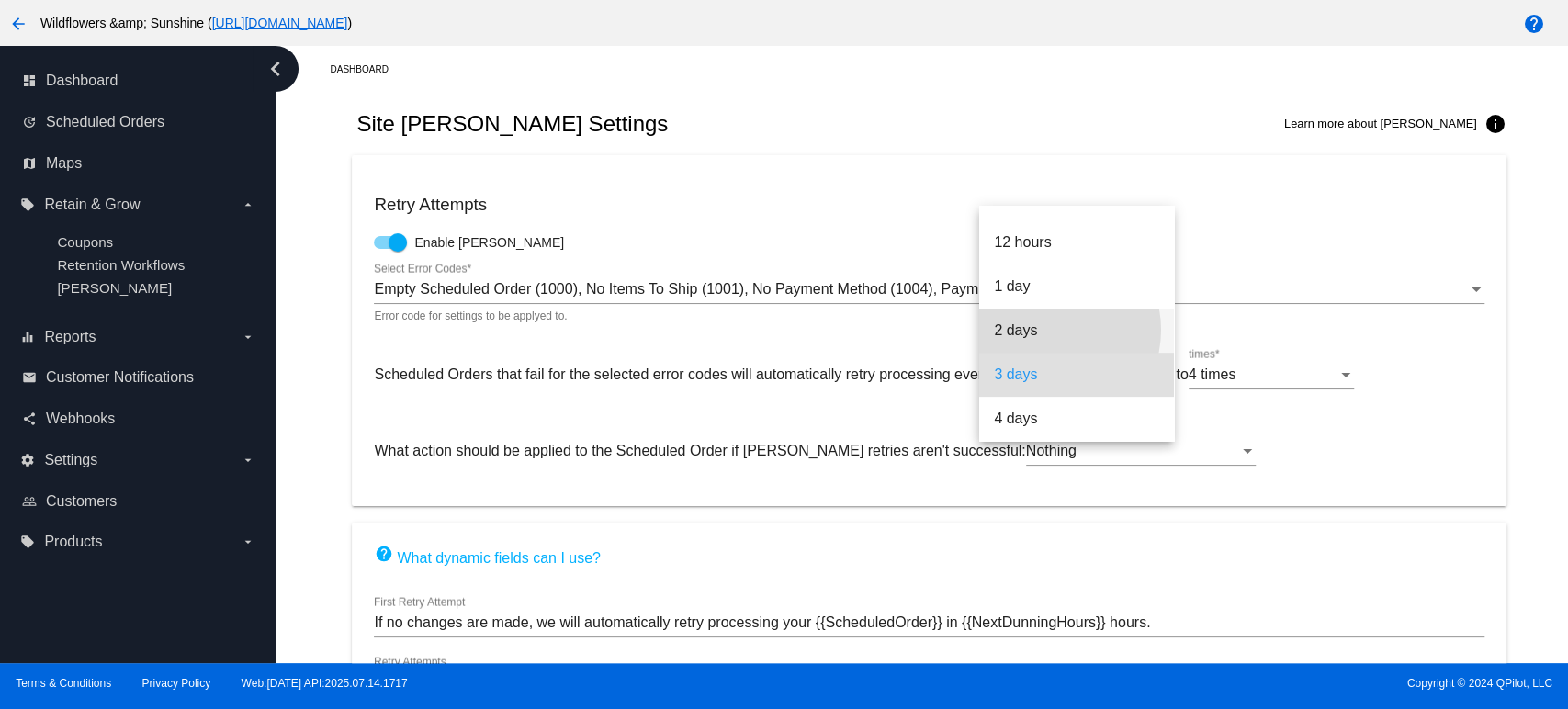 click on "2
days" at bounding box center (1077, 331) 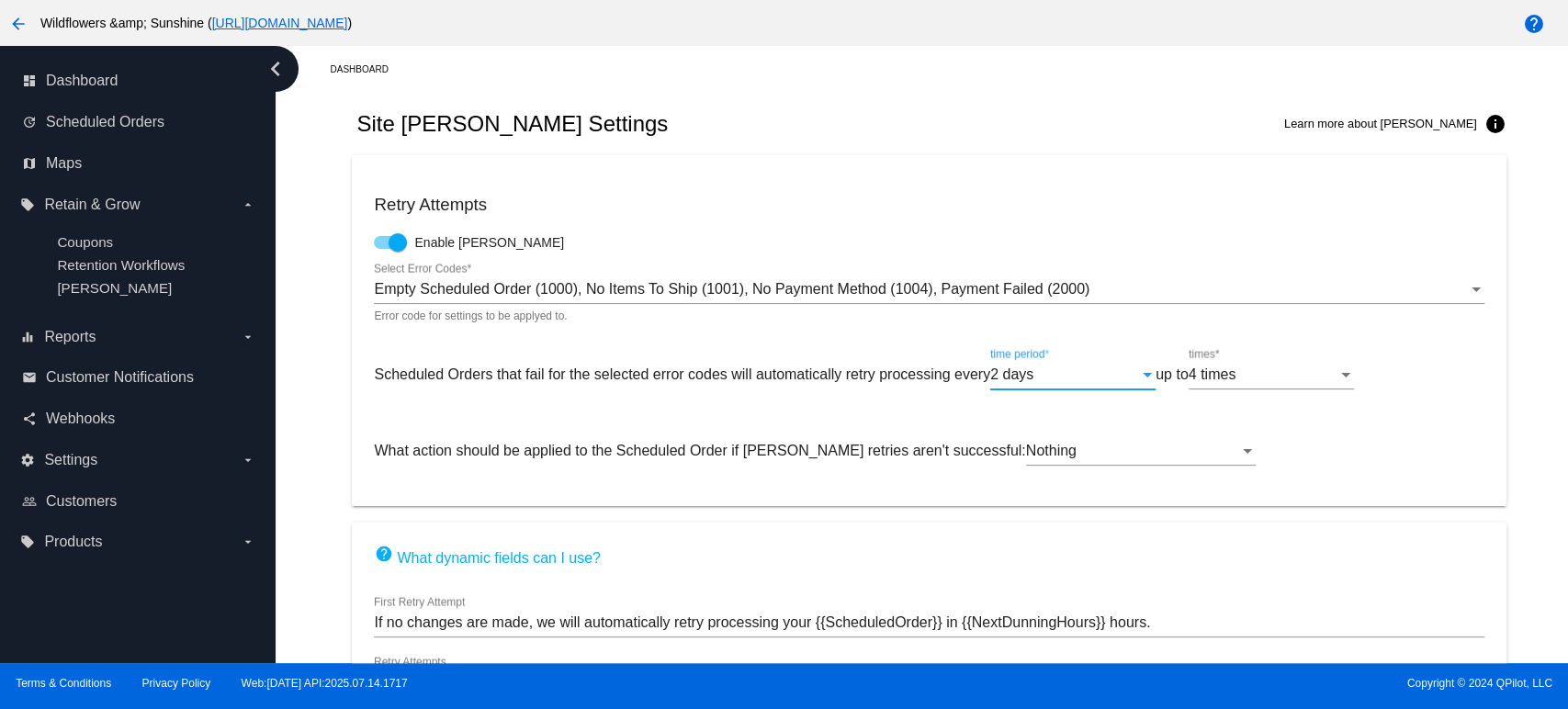 click on "4
times
times  *" 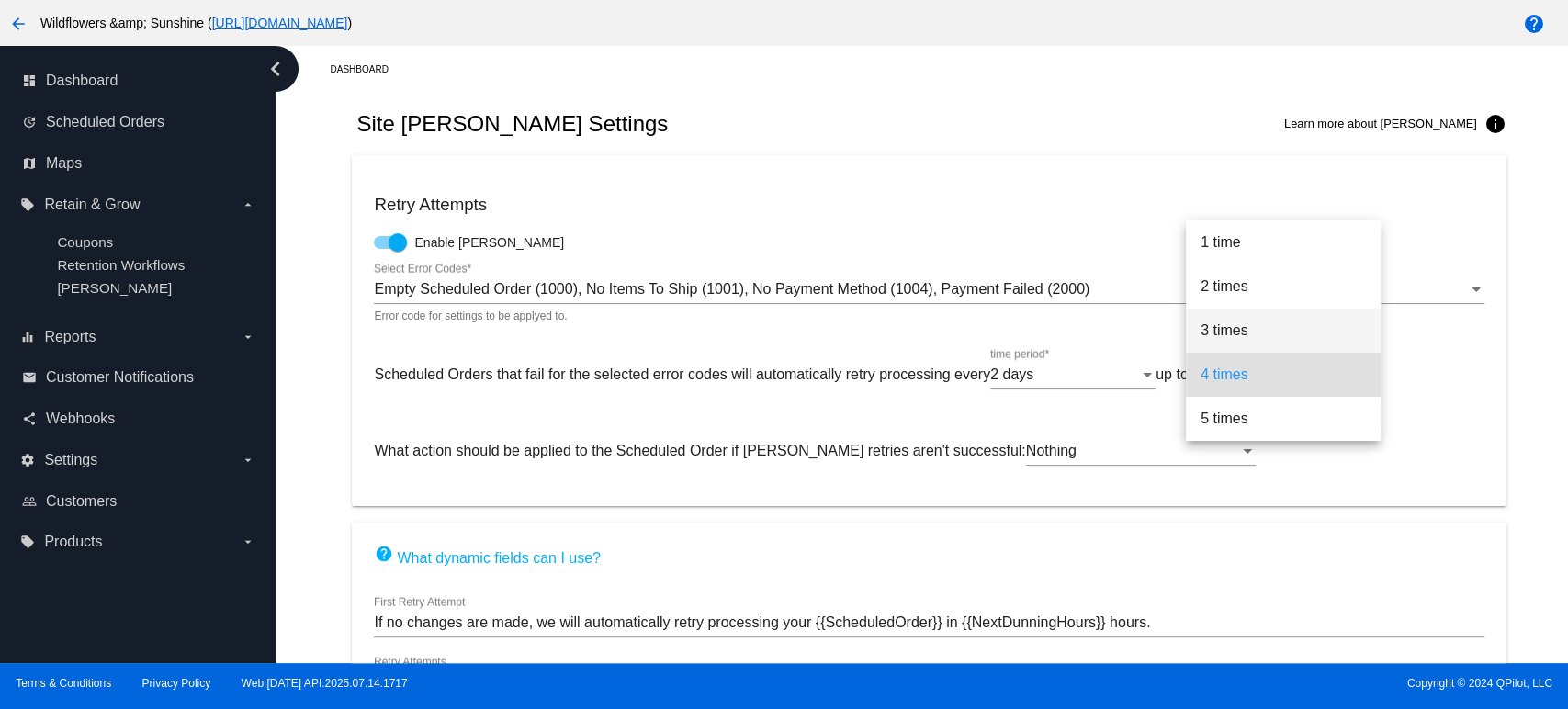 click on "3
times" at bounding box center (1283, 331) 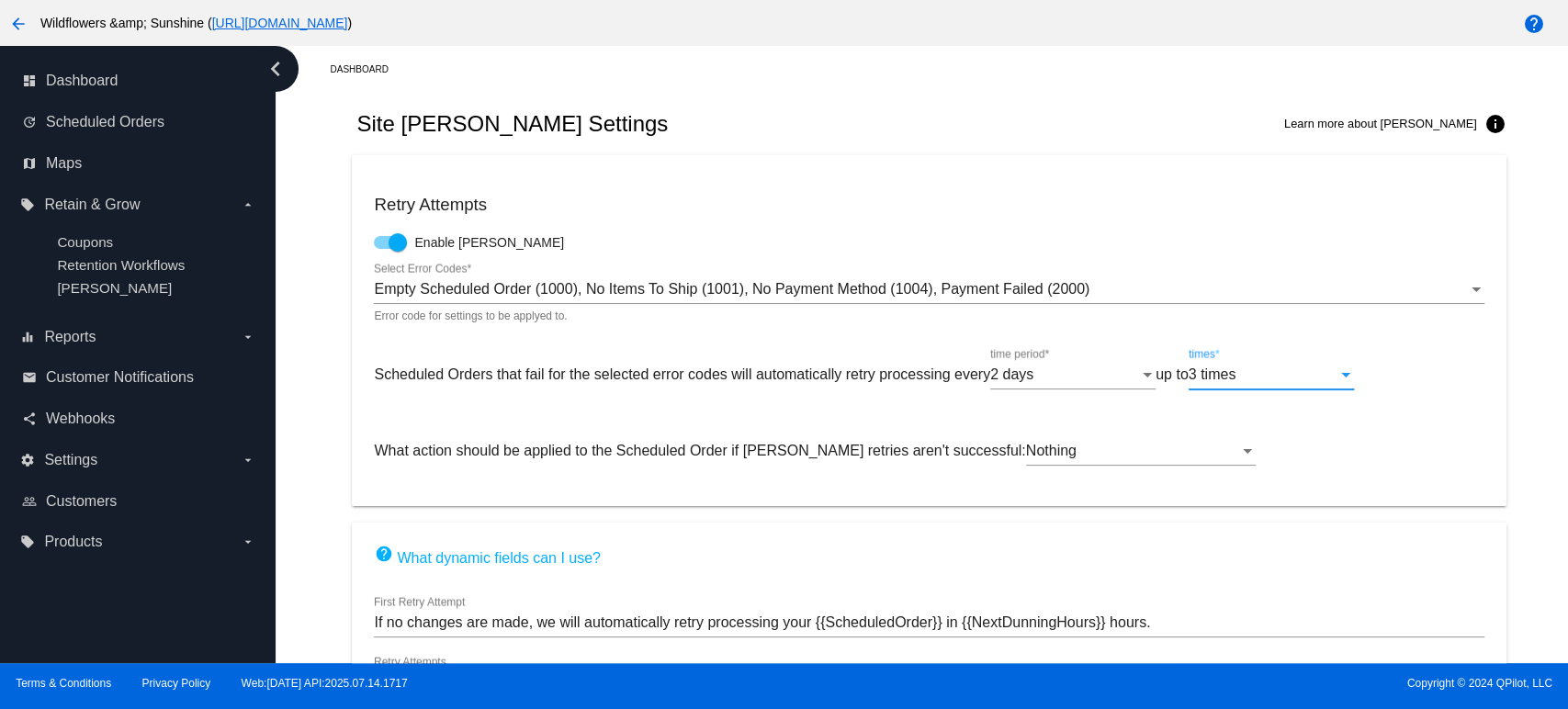 click on "Nothing" at bounding box center (1133, 451) 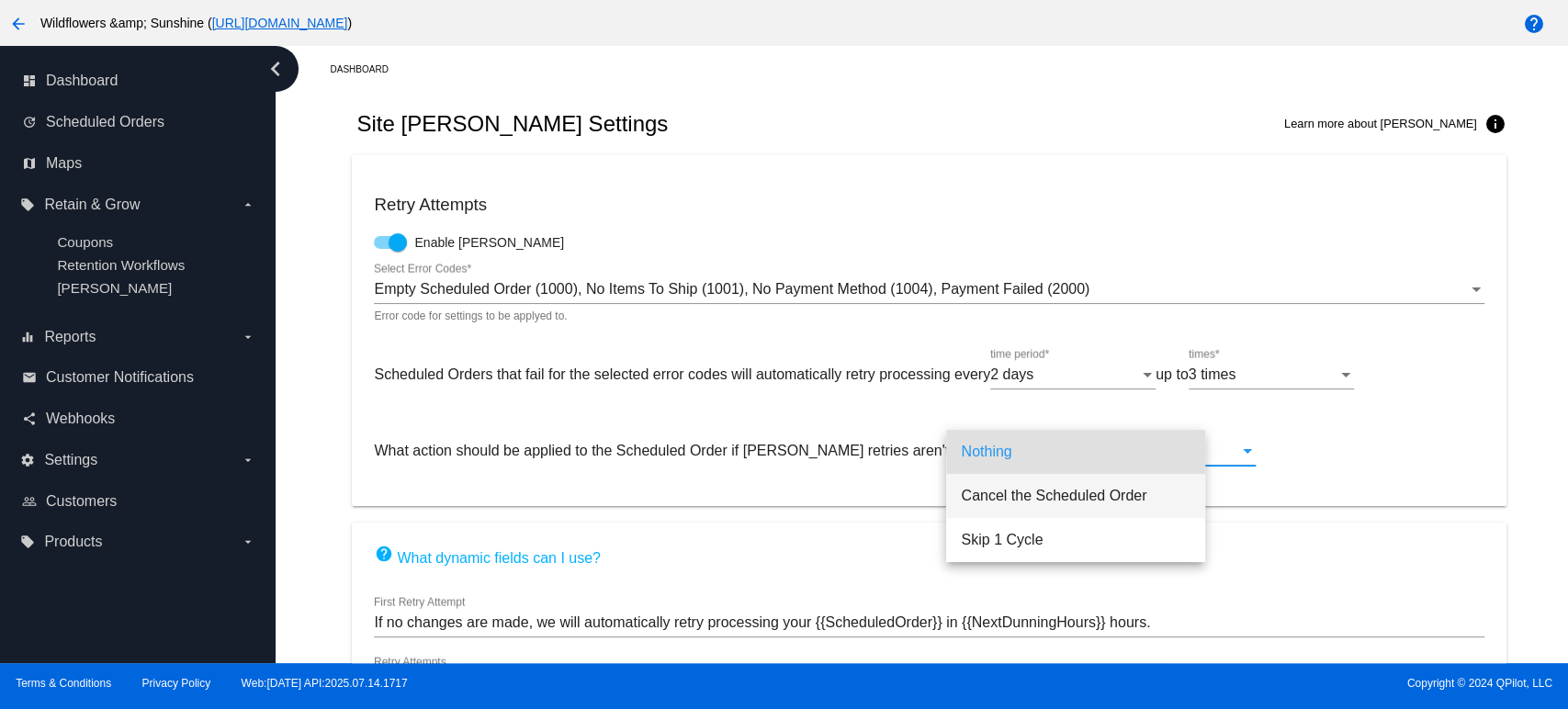 click on "Cancel the Scheduled Order" at bounding box center (1076, 496) 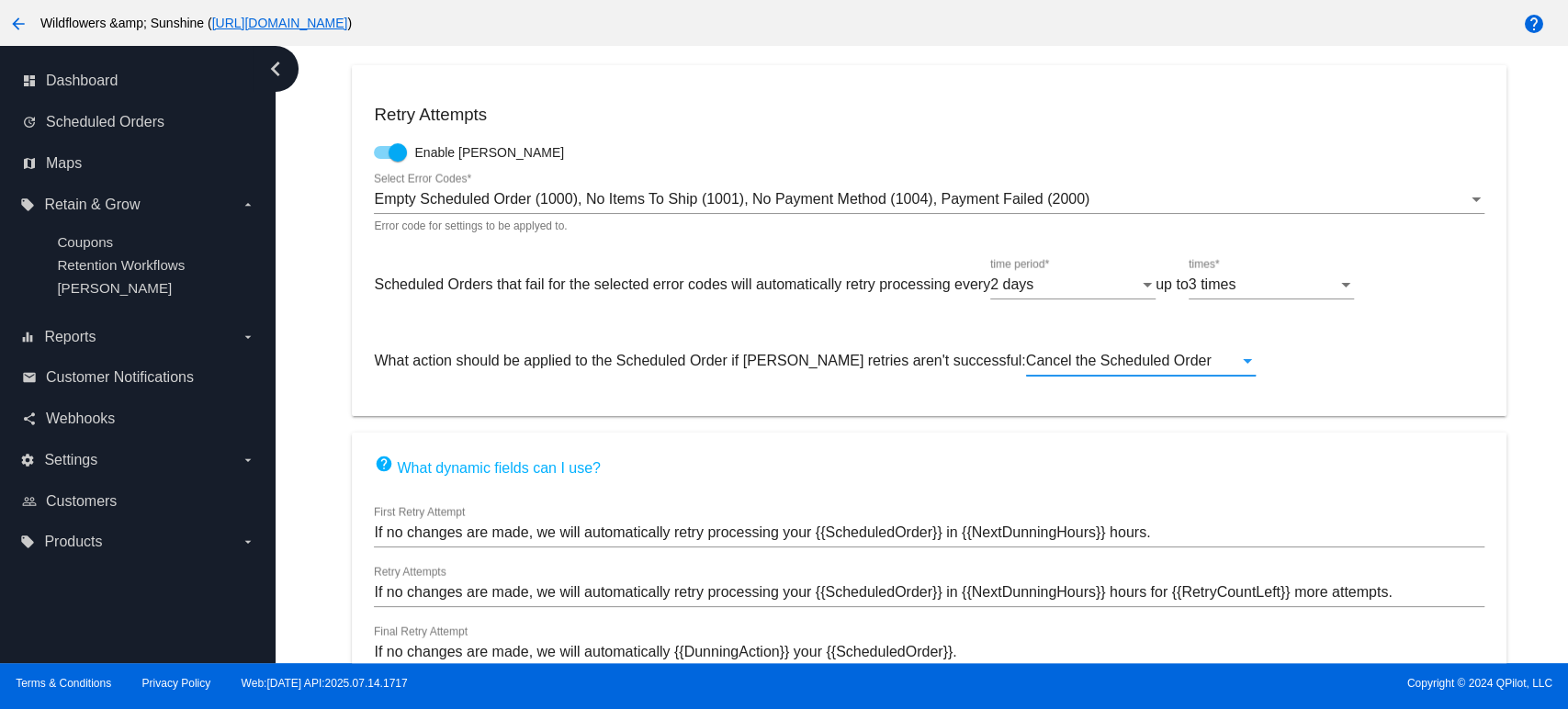 scroll, scrollTop: 0, scrollLeft: 0, axis: both 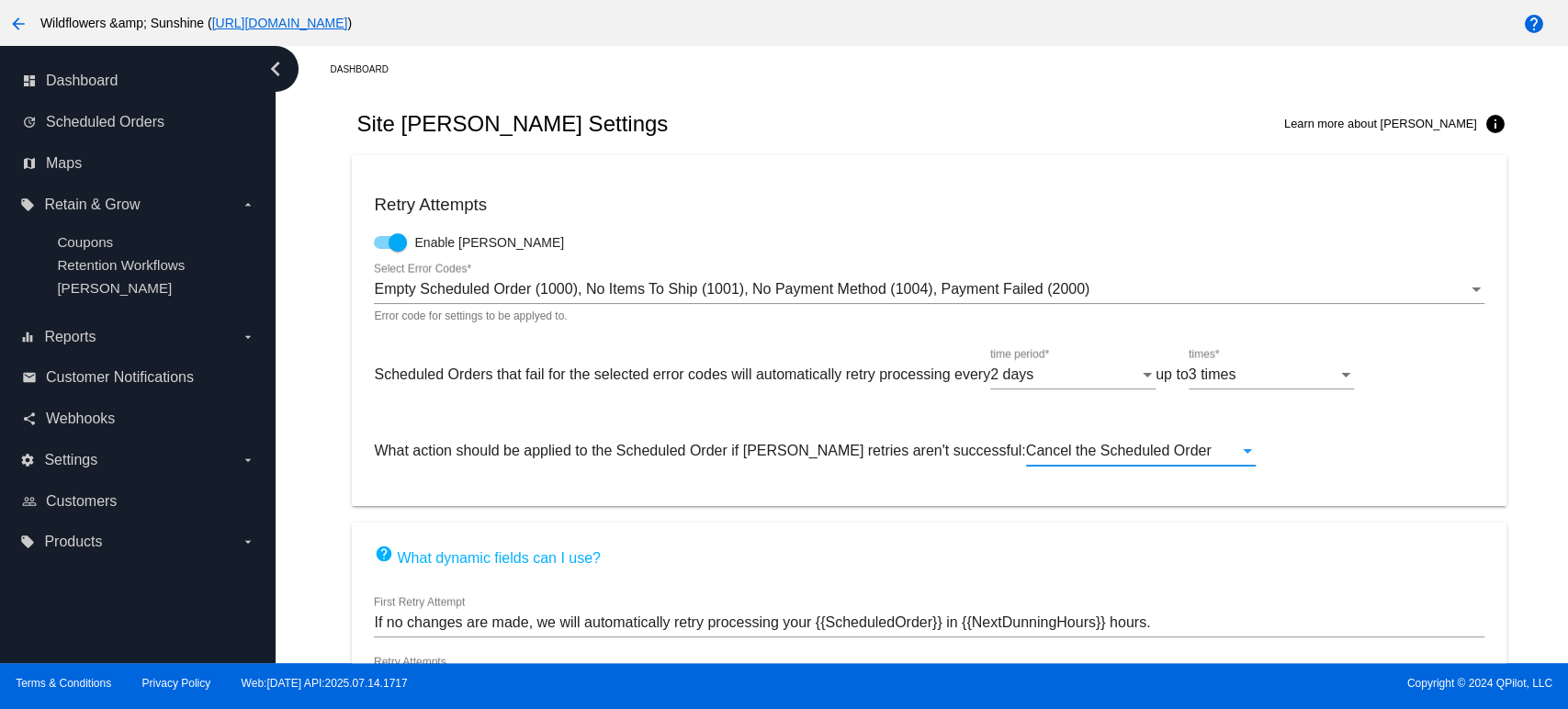 click on "Cancel the Scheduled Order" at bounding box center [1119, 450] 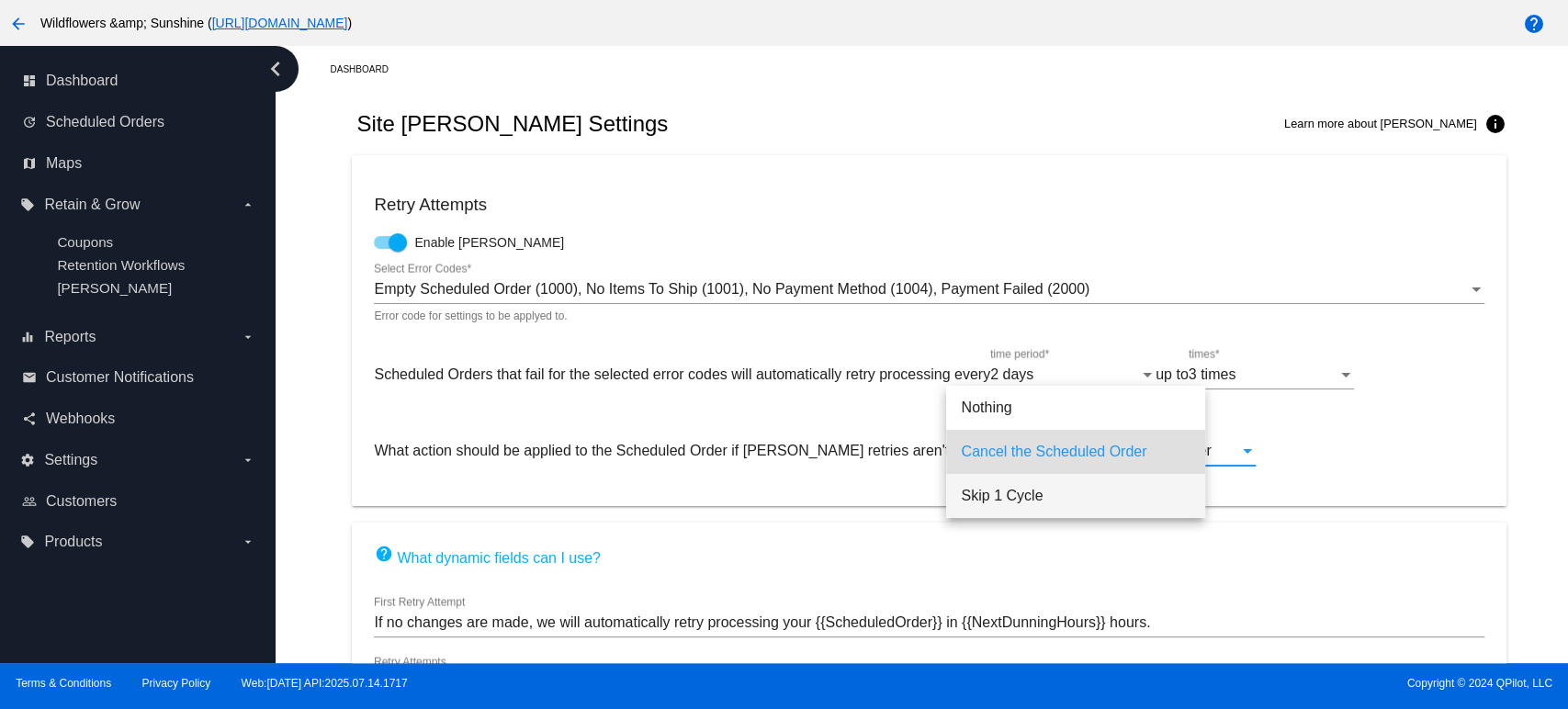click on "Skip 1 Cycle" at bounding box center [1076, 496] 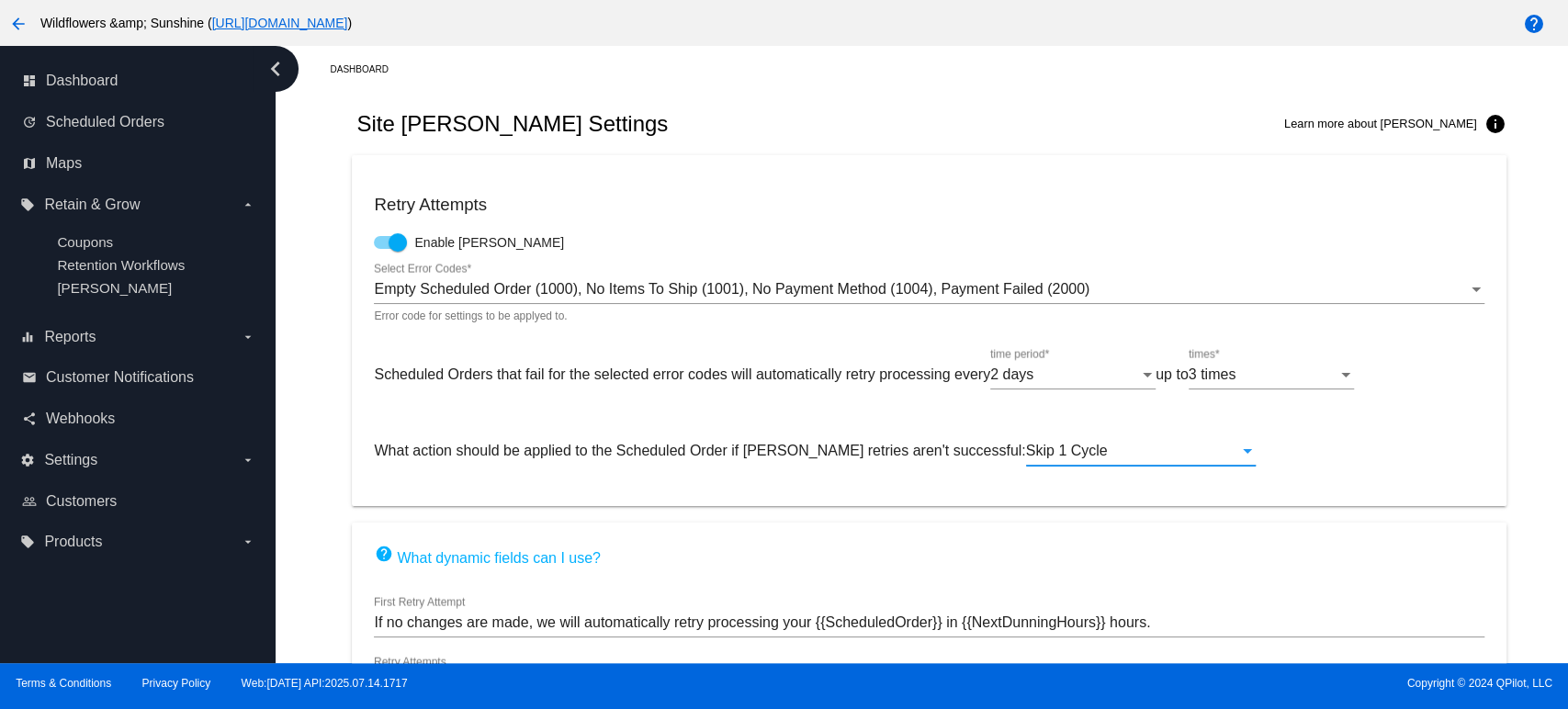 scroll, scrollTop: 245, scrollLeft: 0, axis: vertical 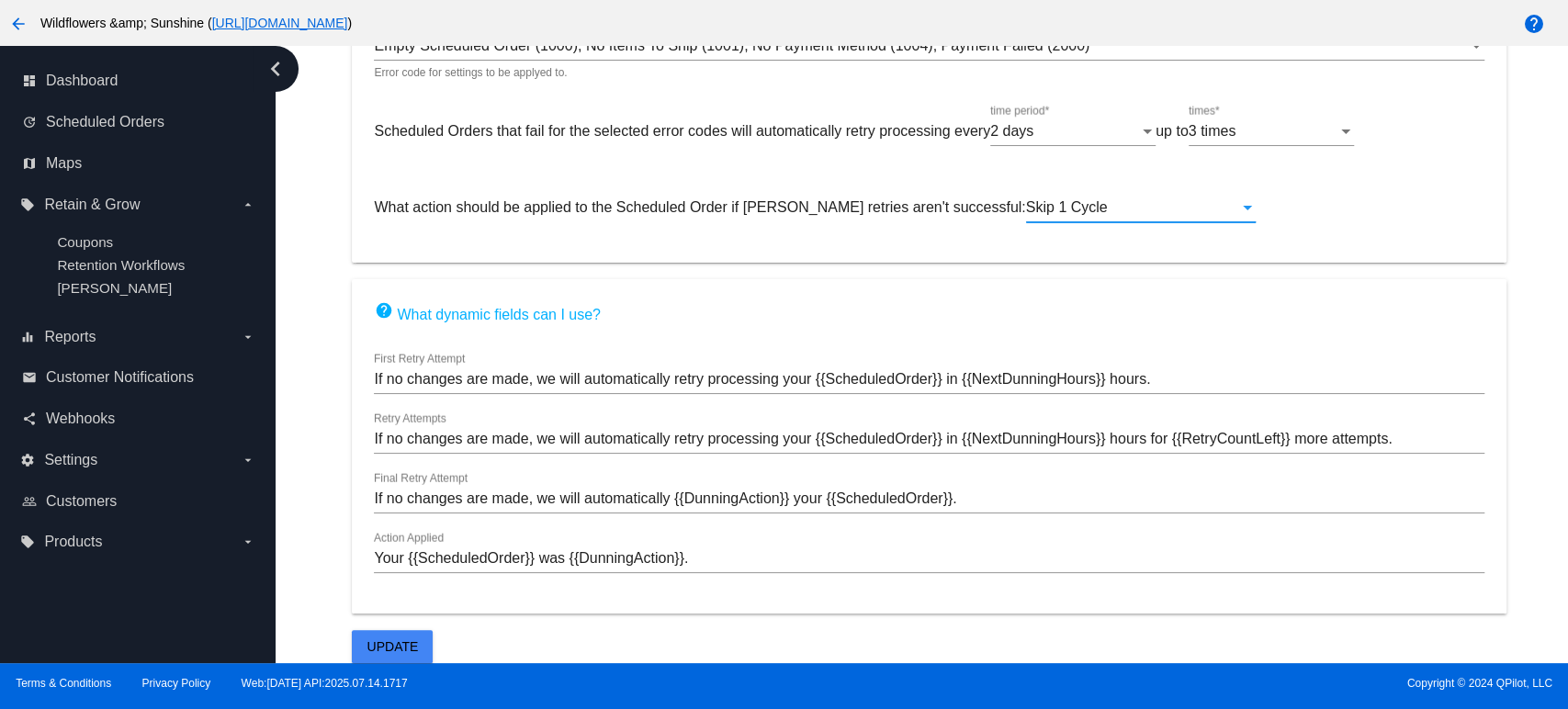 click on "Update" 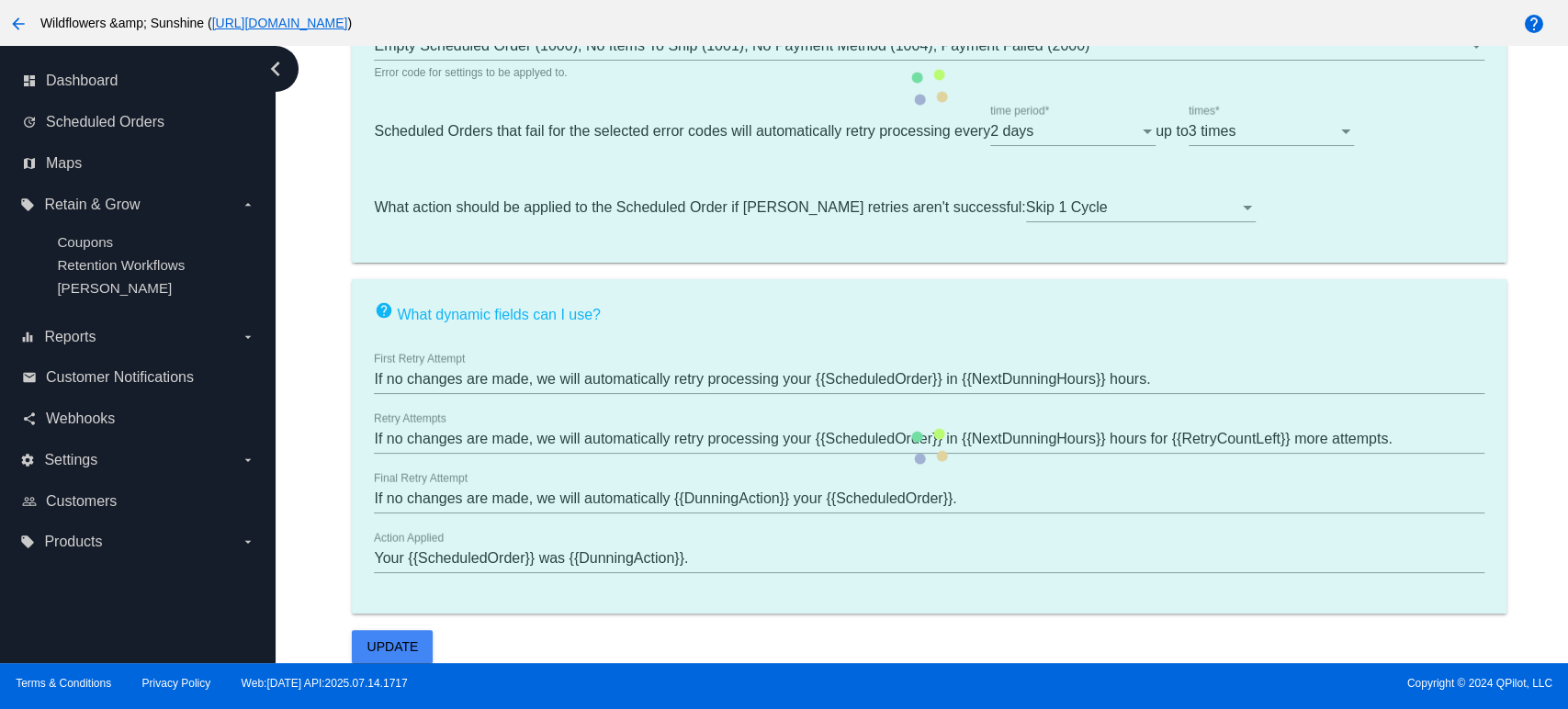 scroll, scrollTop: 0, scrollLeft: 0, axis: both 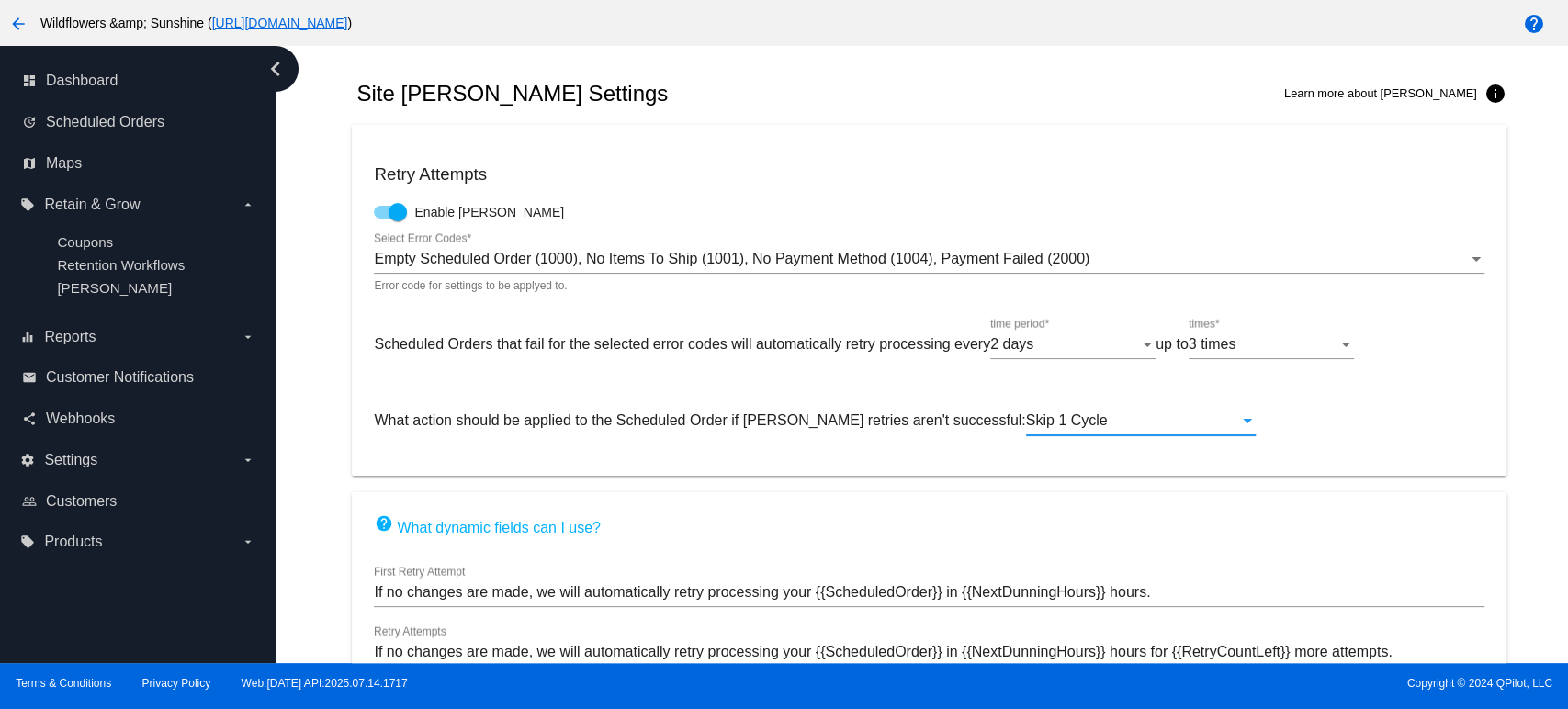 click on "Skip 1 Cycle" at bounding box center (1133, 421) 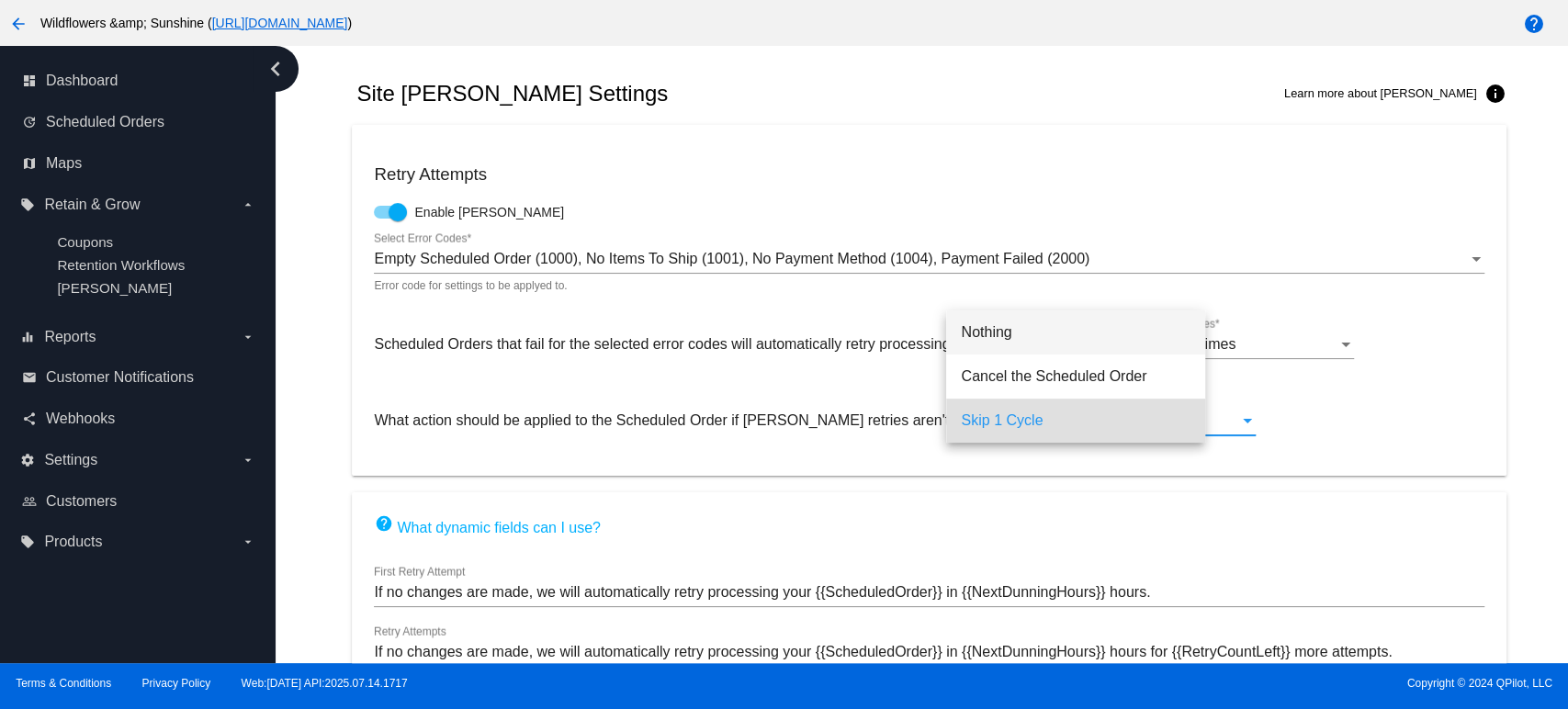 click on "Nothing" at bounding box center [1076, 332] 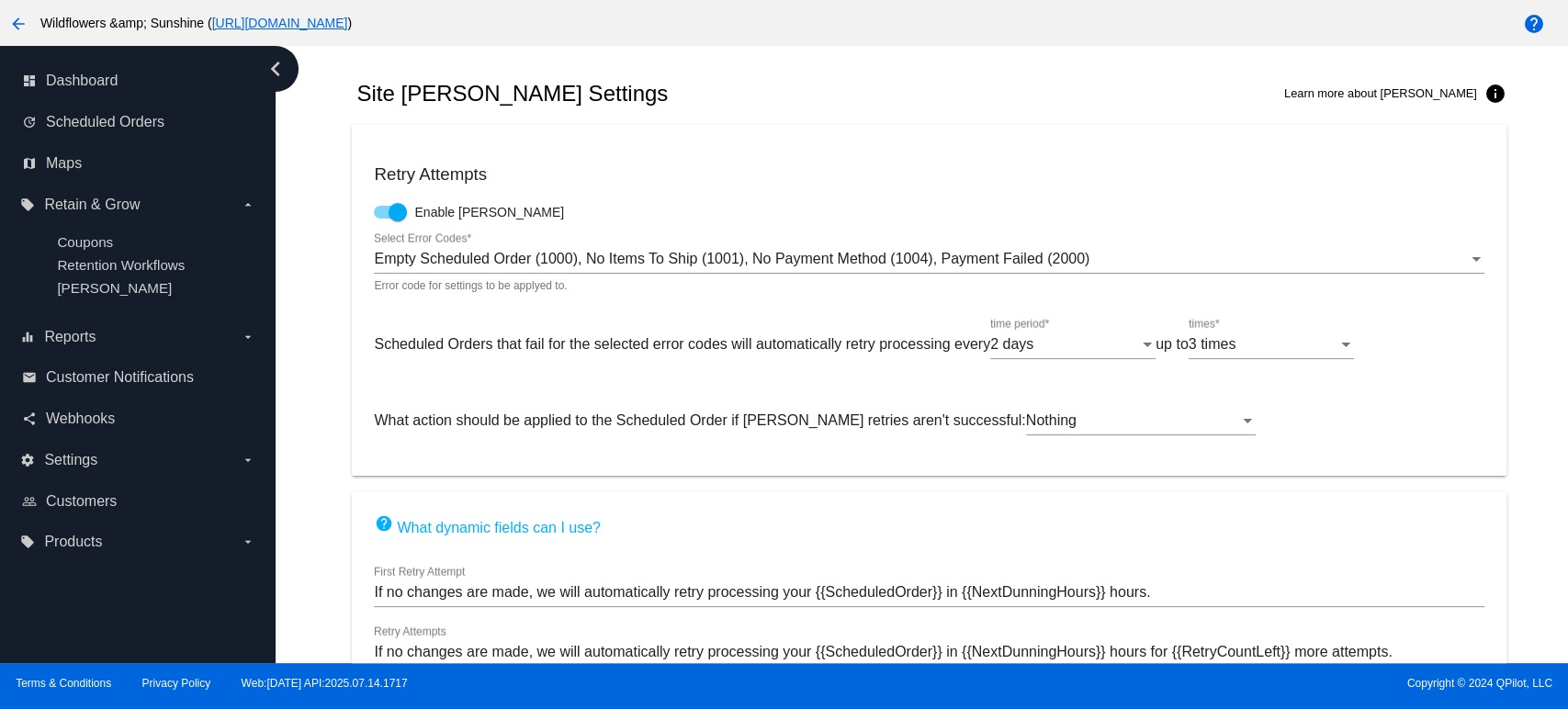 drag, startPoint x: 1129, startPoint y: 81, endPoint x: 1019, endPoint y: 1, distance: 136.01471 